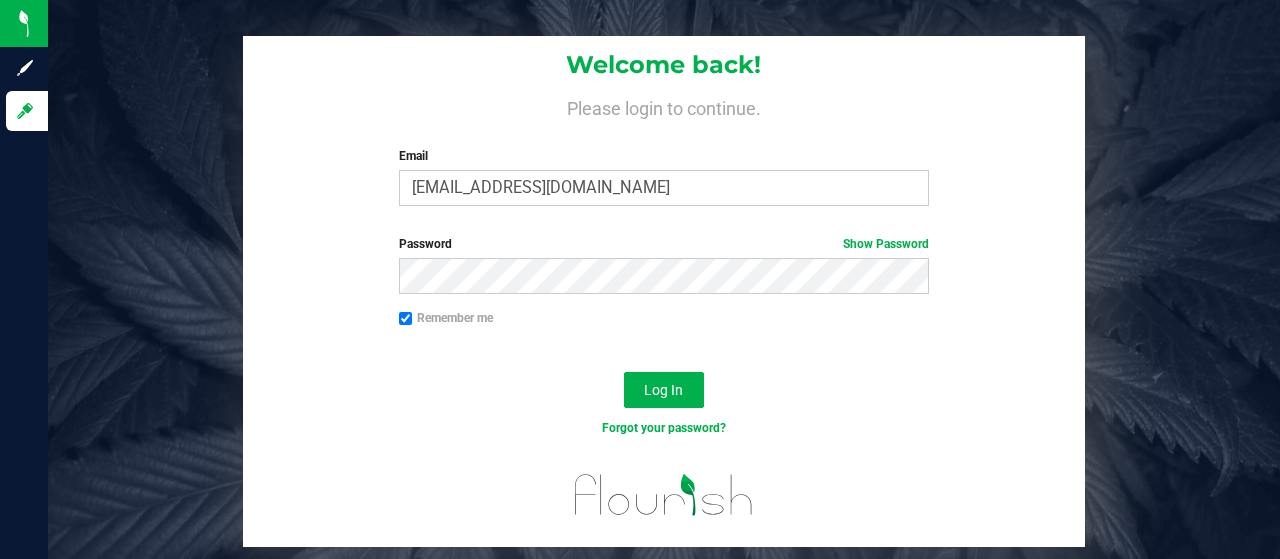 scroll, scrollTop: 0, scrollLeft: 0, axis: both 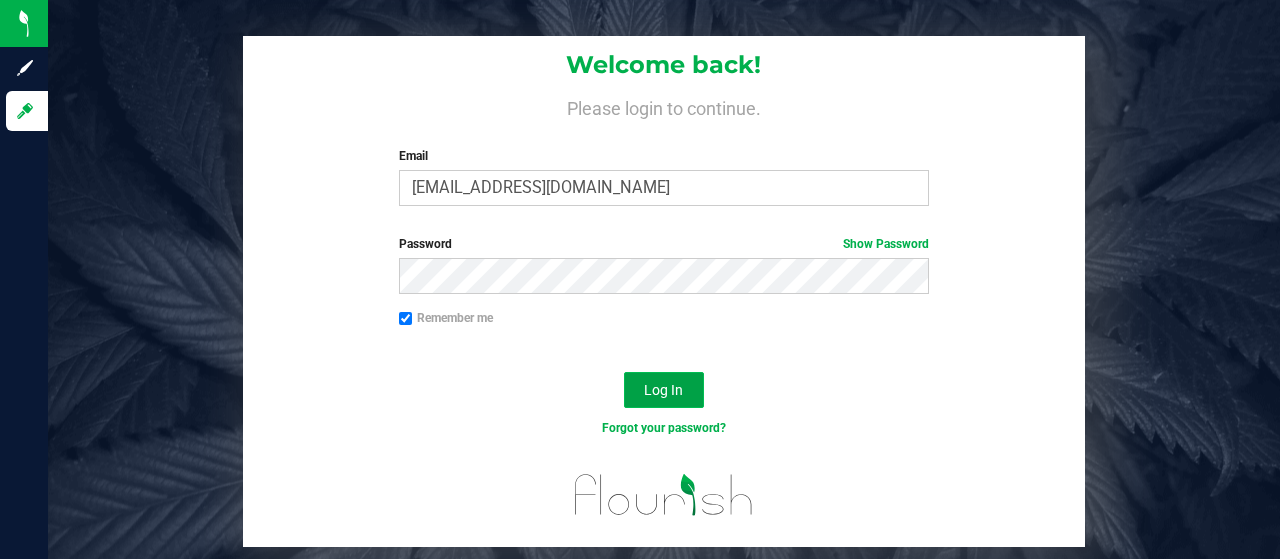click on "Log In" at bounding box center [663, 390] 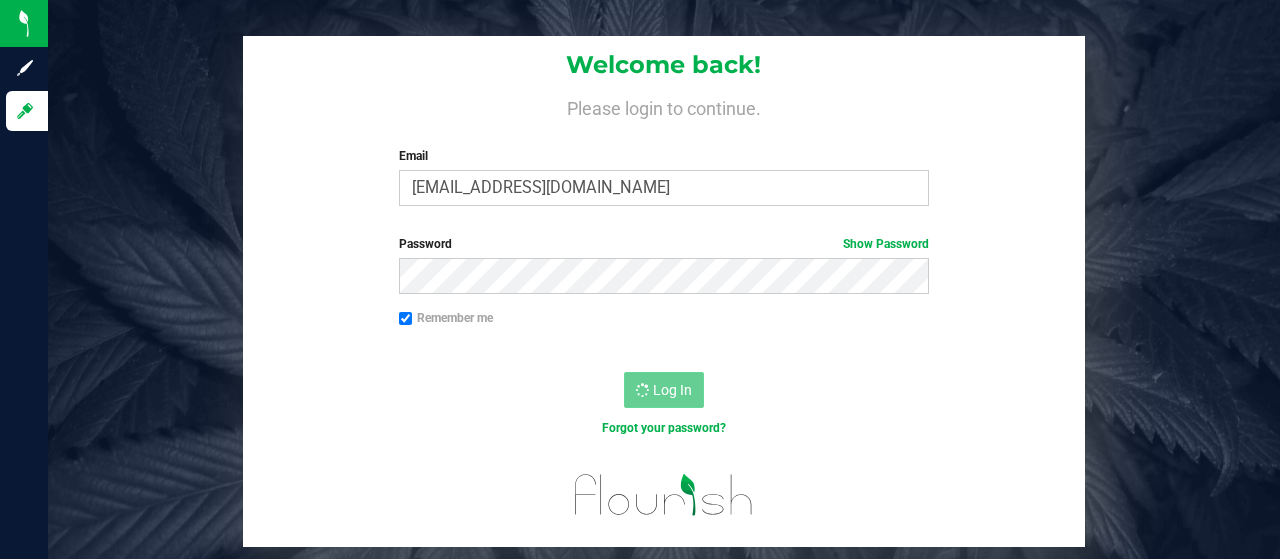 scroll, scrollTop: 0, scrollLeft: 0, axis: both 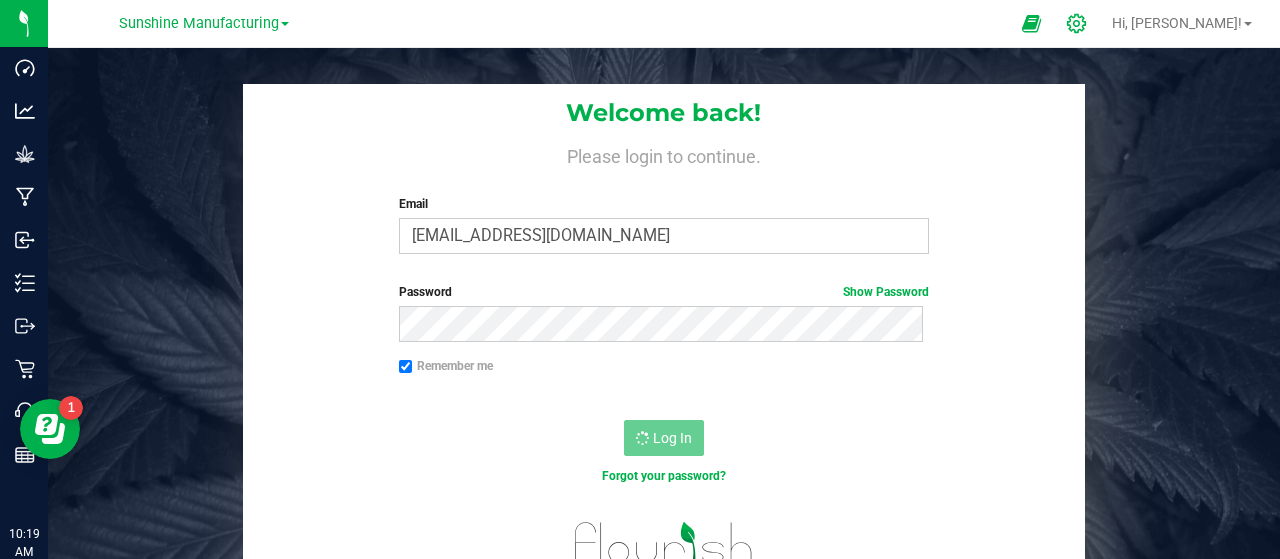 click 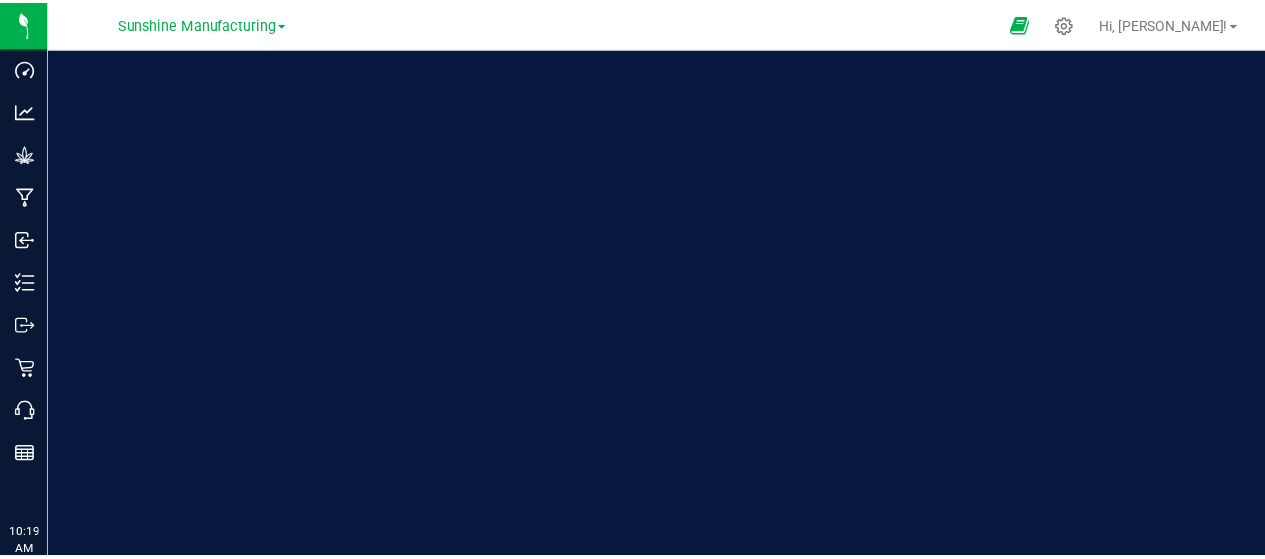 scroll, scrollTop: 0, scrollLeft: 0, axis: both 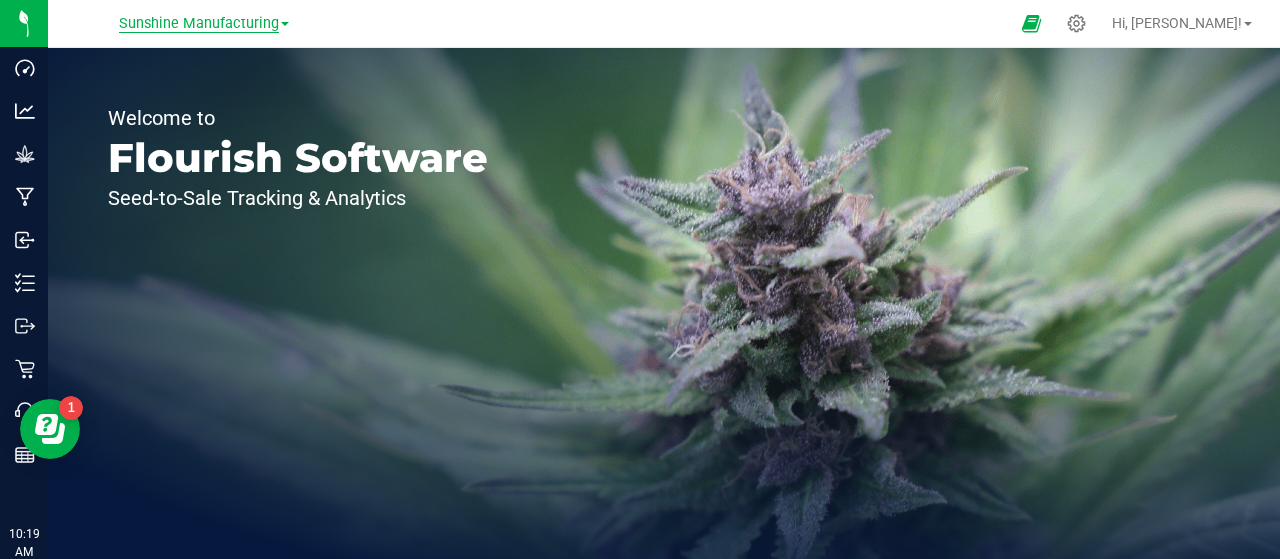 click on "Sunshine Manufacturing" at bounding box center (199, 24) 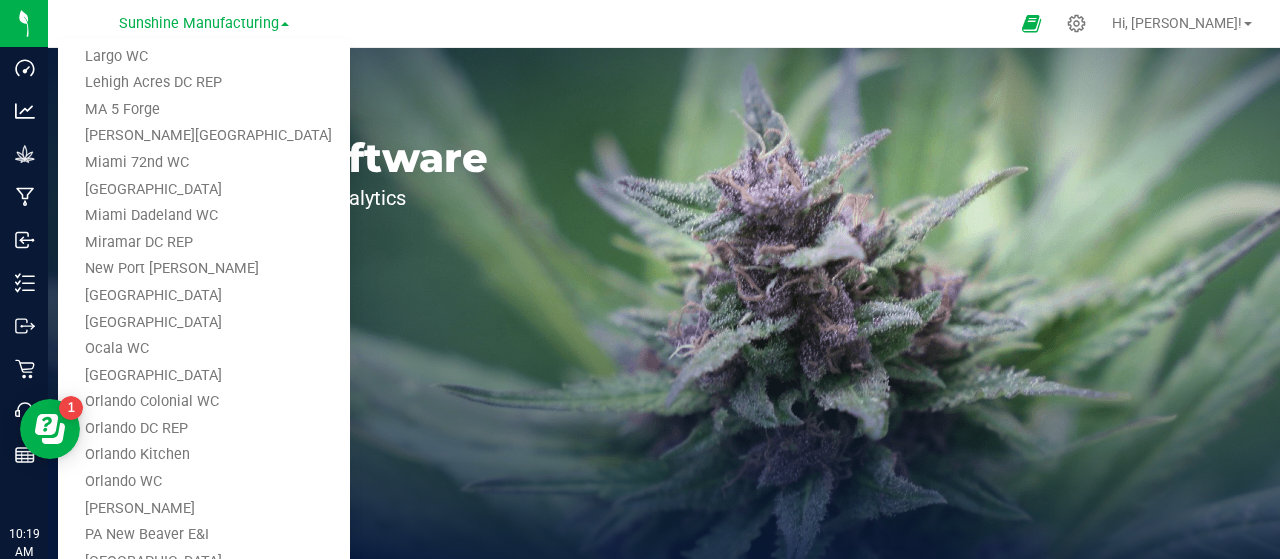 scroll, scrollTop: 615, scrollLeft: 0, axis: vertical 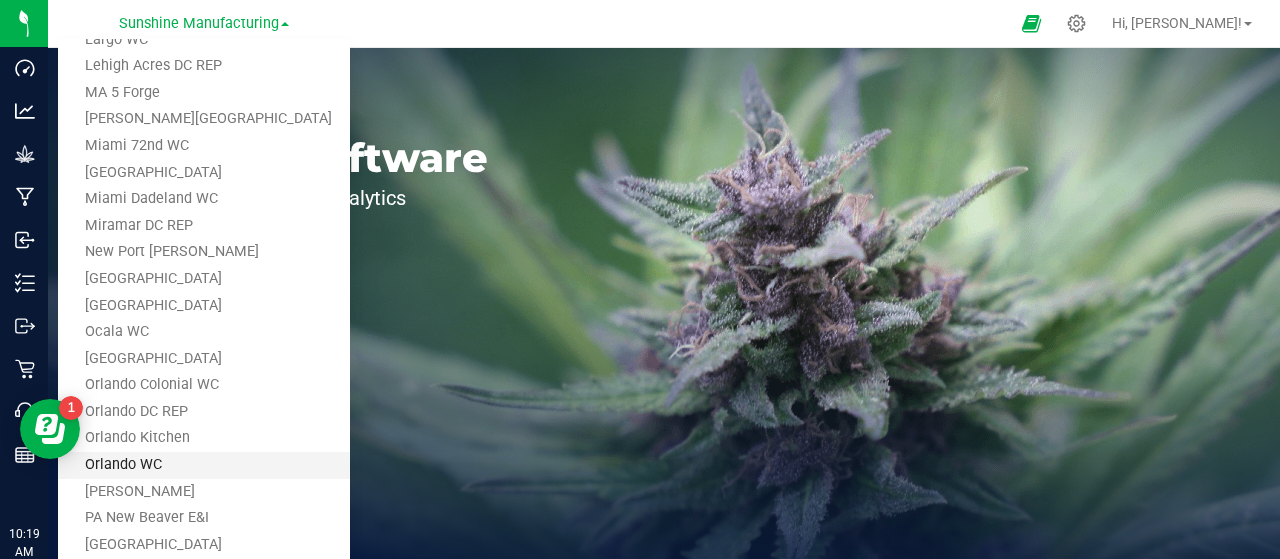 click on "Orlando WC" at bounding box center [204, 465] 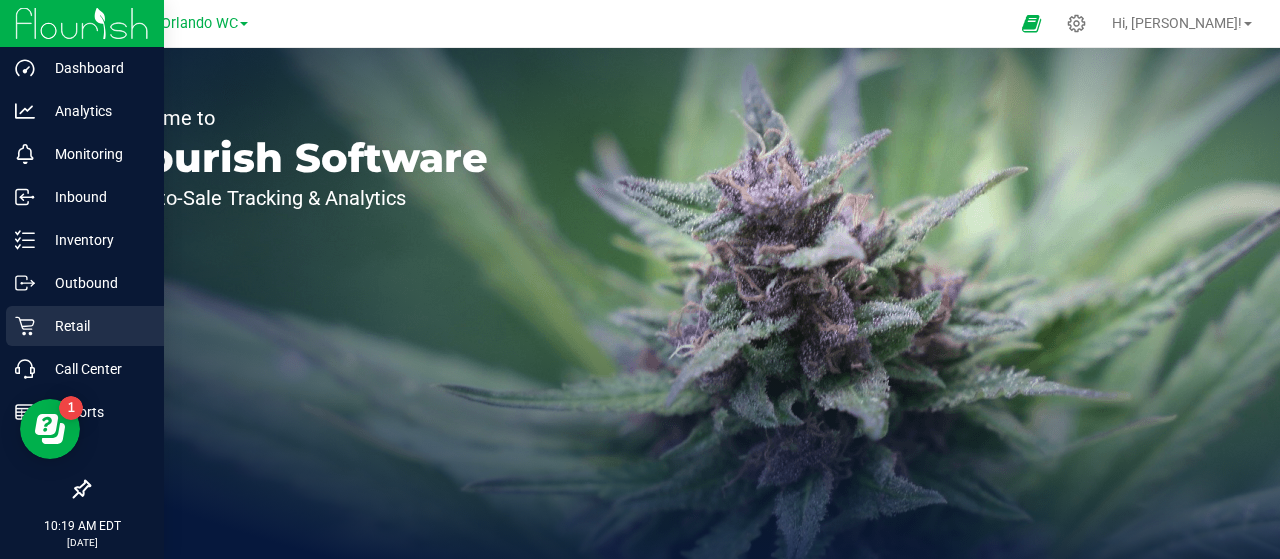 click on "Retail" at bounding box center (85, 326) 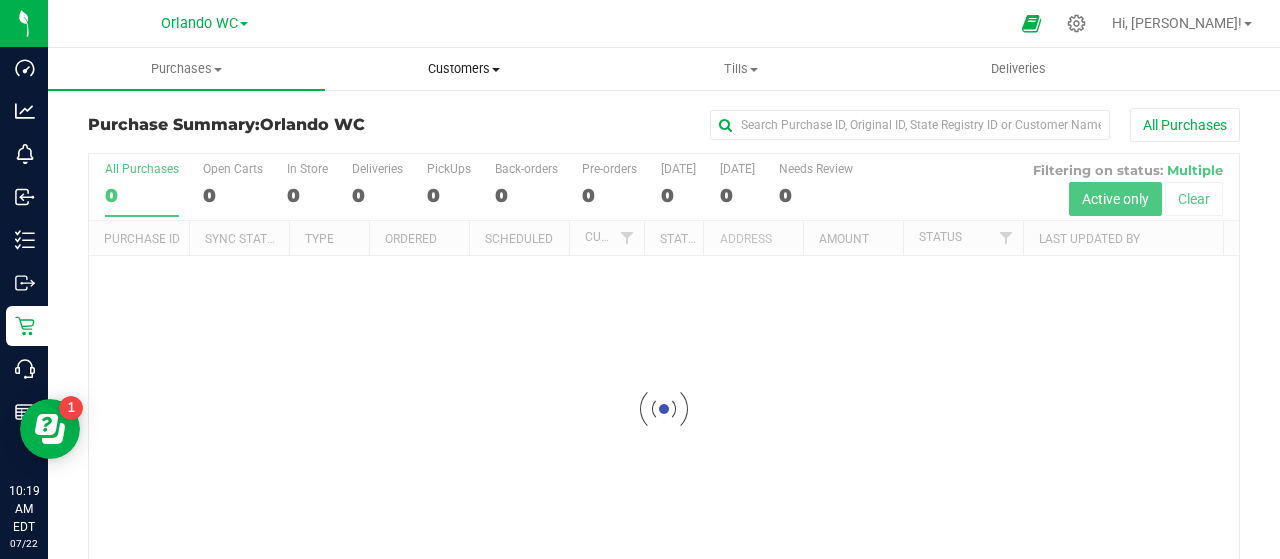 click on "Customers
All customers
Add a new customer
All physicians" at bounding box center [463, 69] 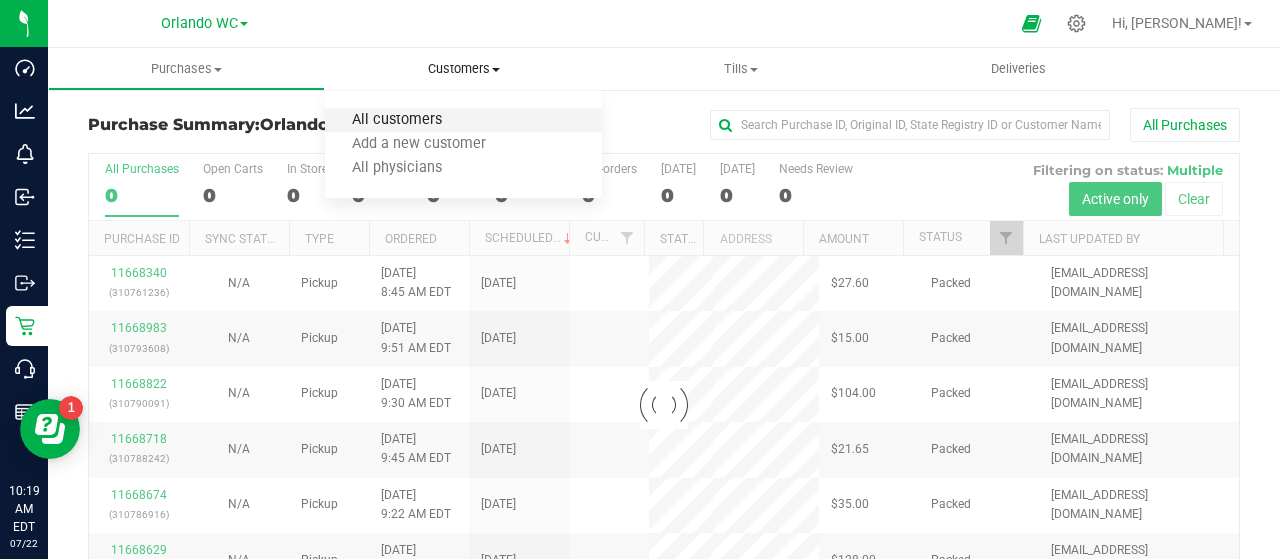 click on "All customers" at bounding box center [397, 120] 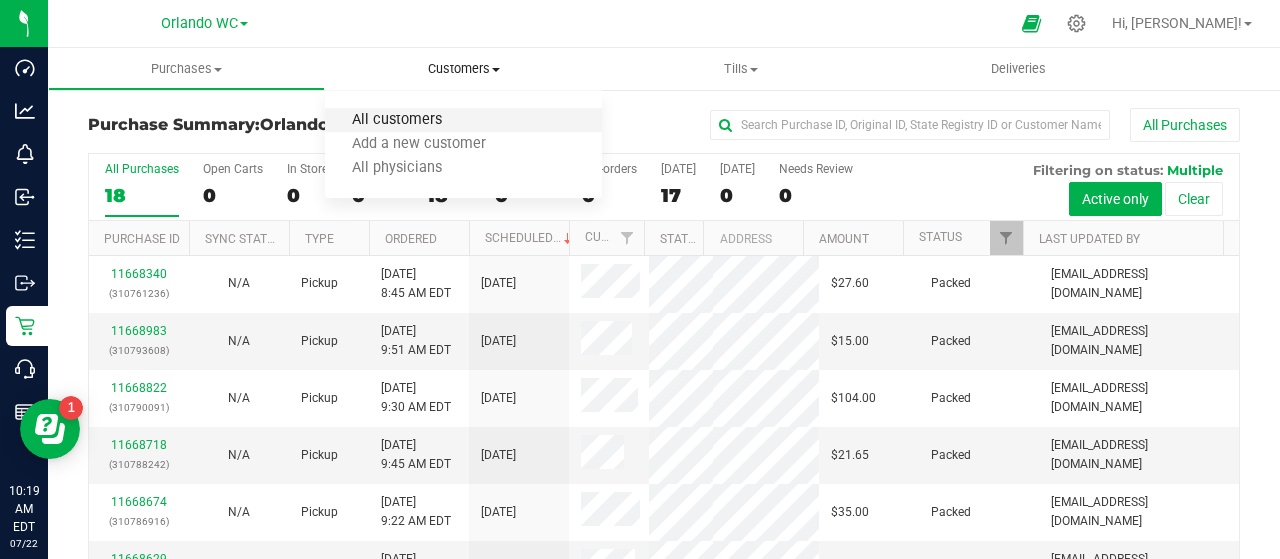 click on "All customers" at bounding box center [397, 120] 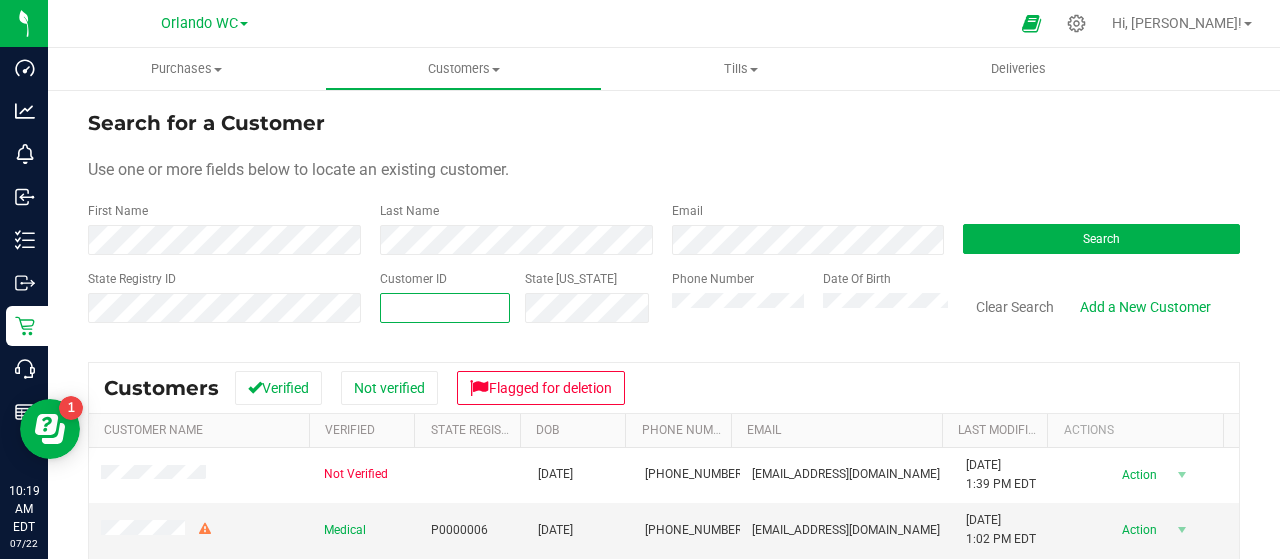 click at bounding box center [445, 308] 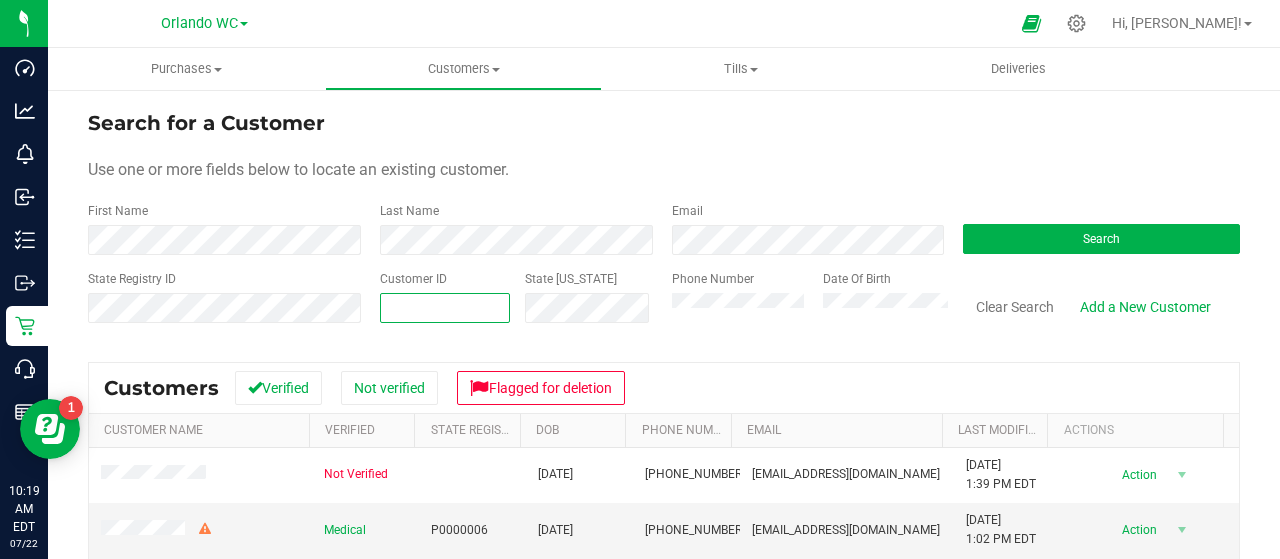 paste on "1613698" 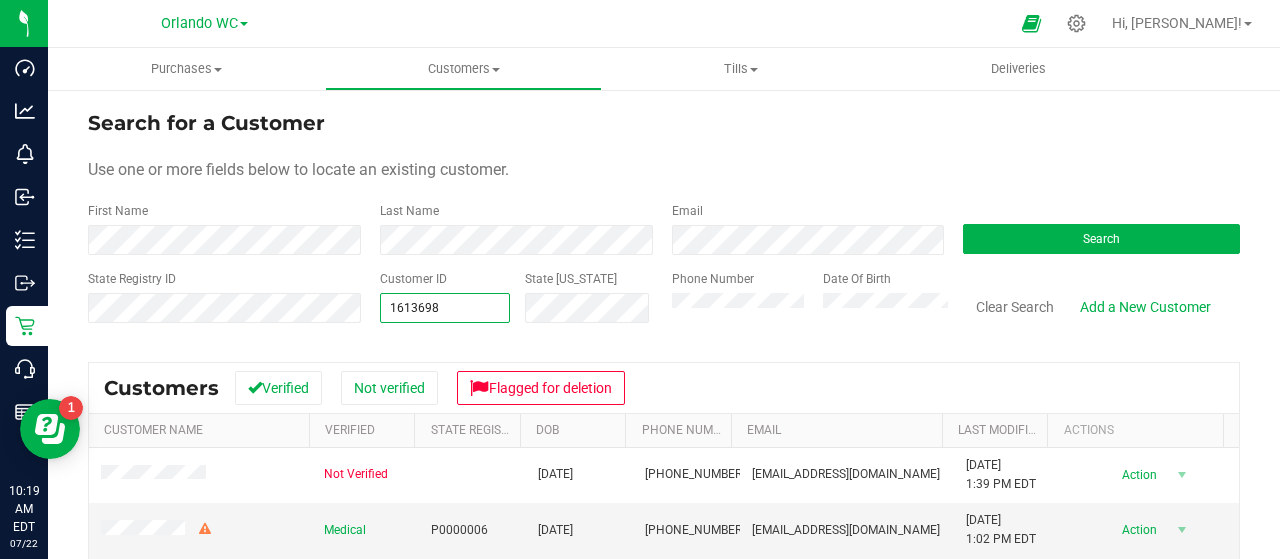 type on "1613698" 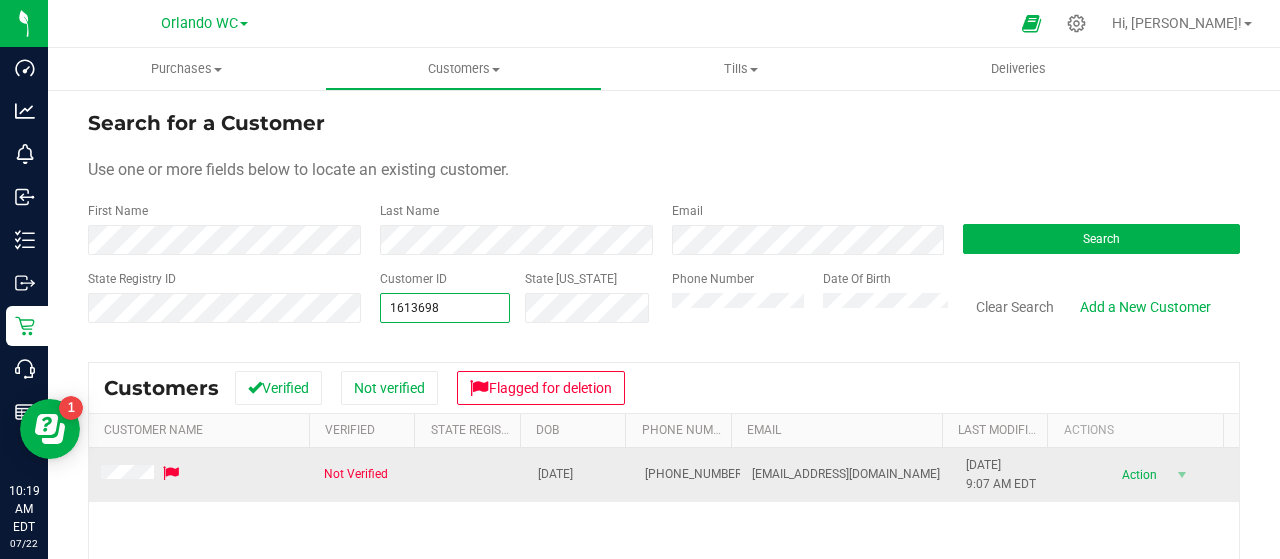 click at bounding box center [171, 473] 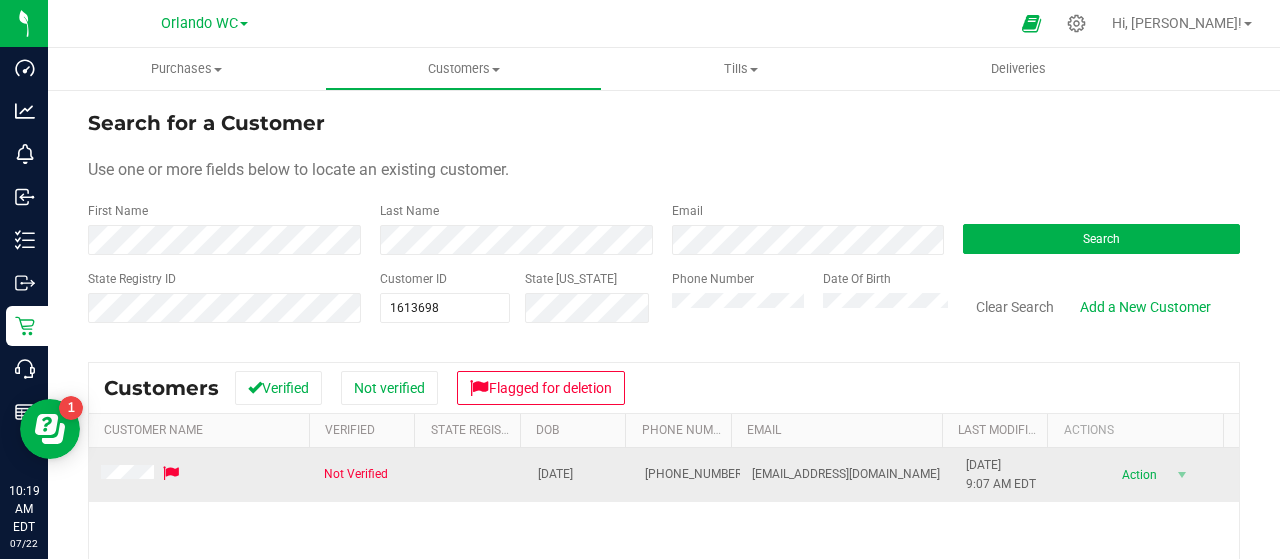 click at bounding box center (141, 475) 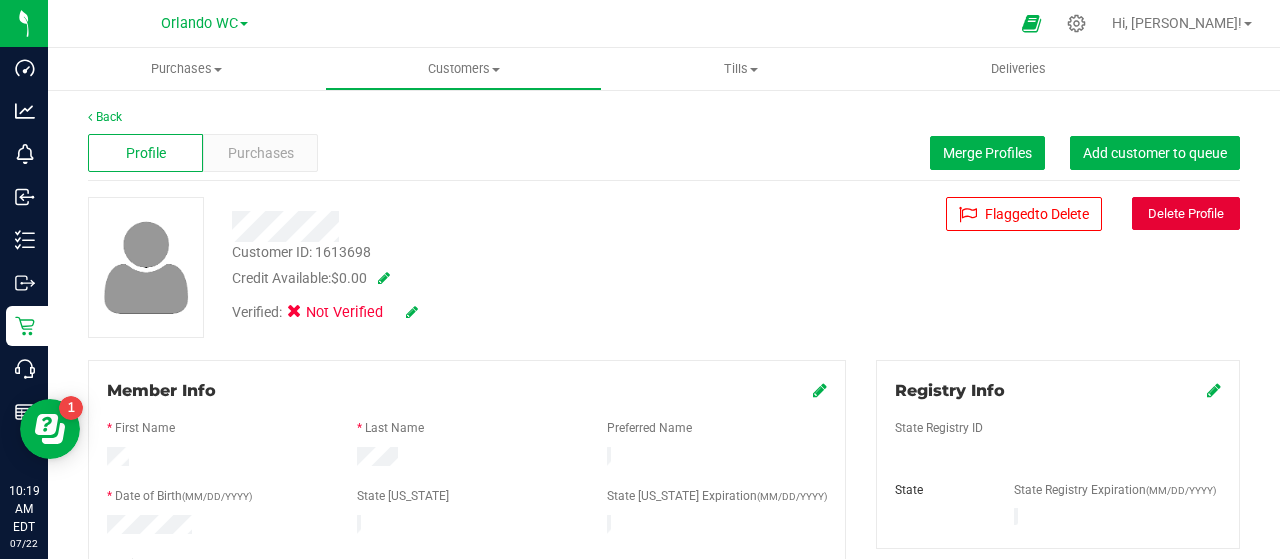 click on "Delete Profile" at bounding box center (1186, 213) 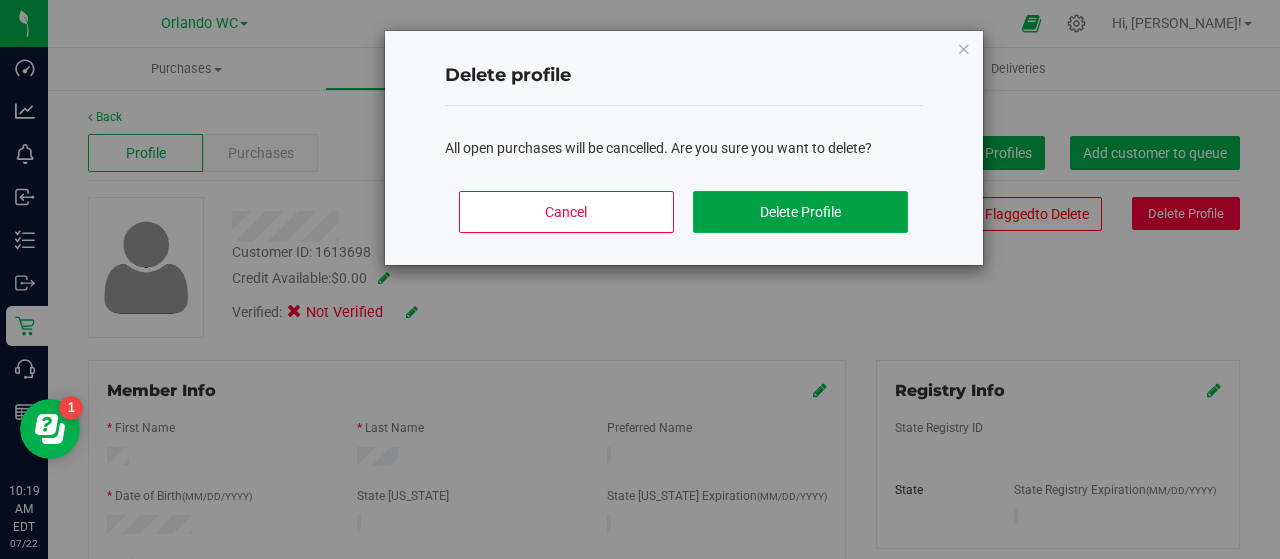 click on "Delete Profile" at bounding box center (800, 212) 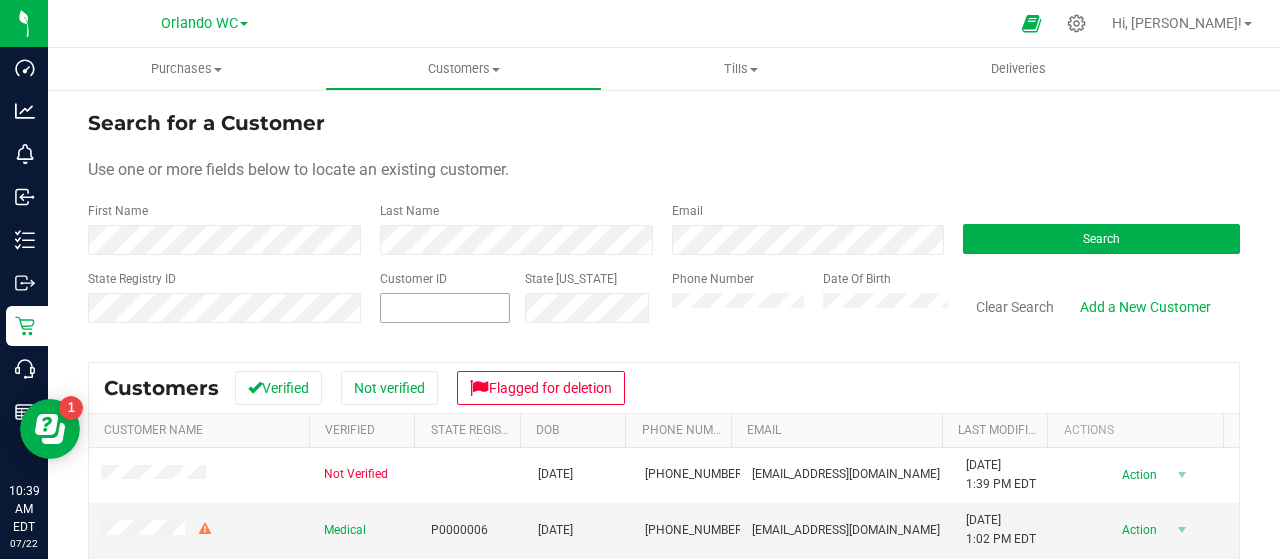click at bounding box center [445, 308] 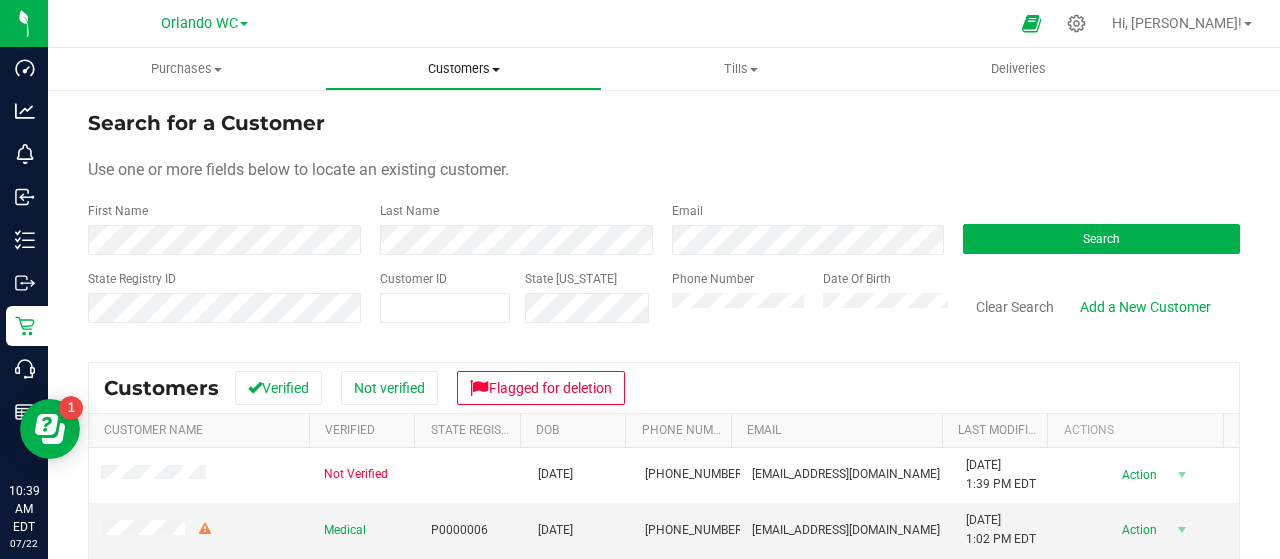 drag, startPoint x: 505, startPoint y: 201, endPoint x: 454, endPoint y: 76, distance: 135.00371 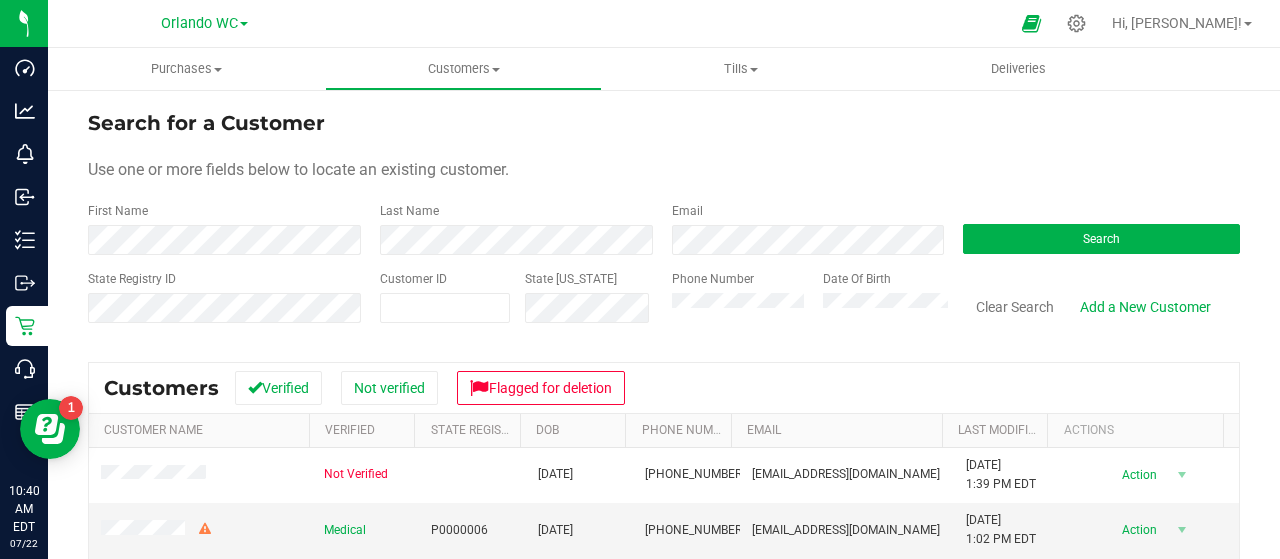 click on "Customer ID" at bounding box center [445, 305] 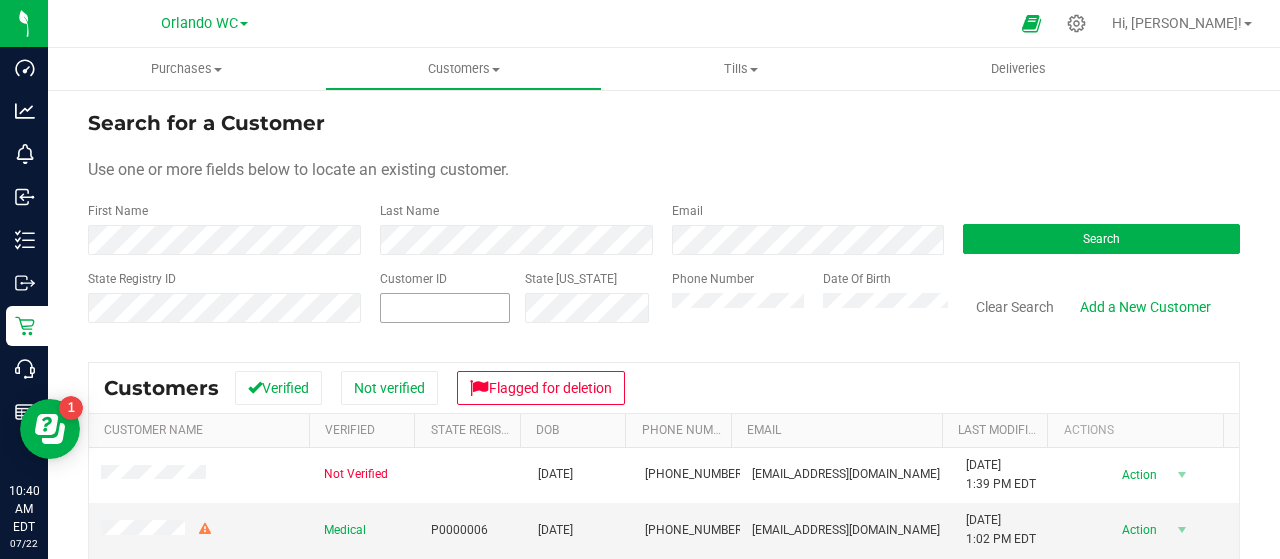 click on "Customer ID" at bounding box center (413, 279) 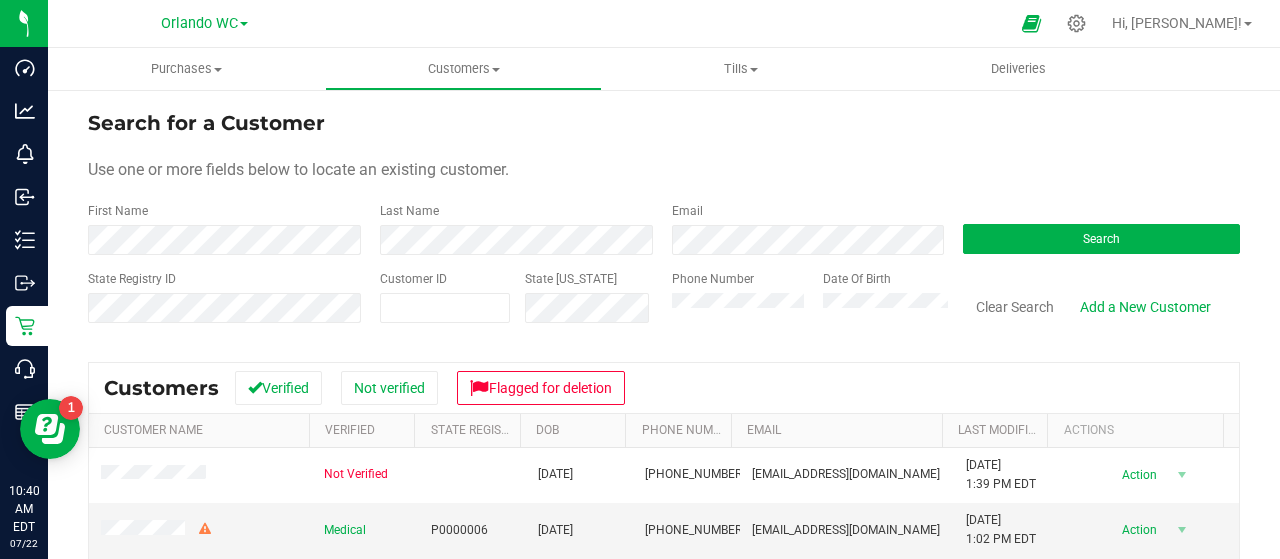 click on "Search for a Customer
Use one or more fields below to locate an existing customer.
First Name
Last Name
Email
Search
State Registry ID
Customer ID
State [US_STATE]
Phone Number
Date Of Birth" at bounding box center [664, 224] 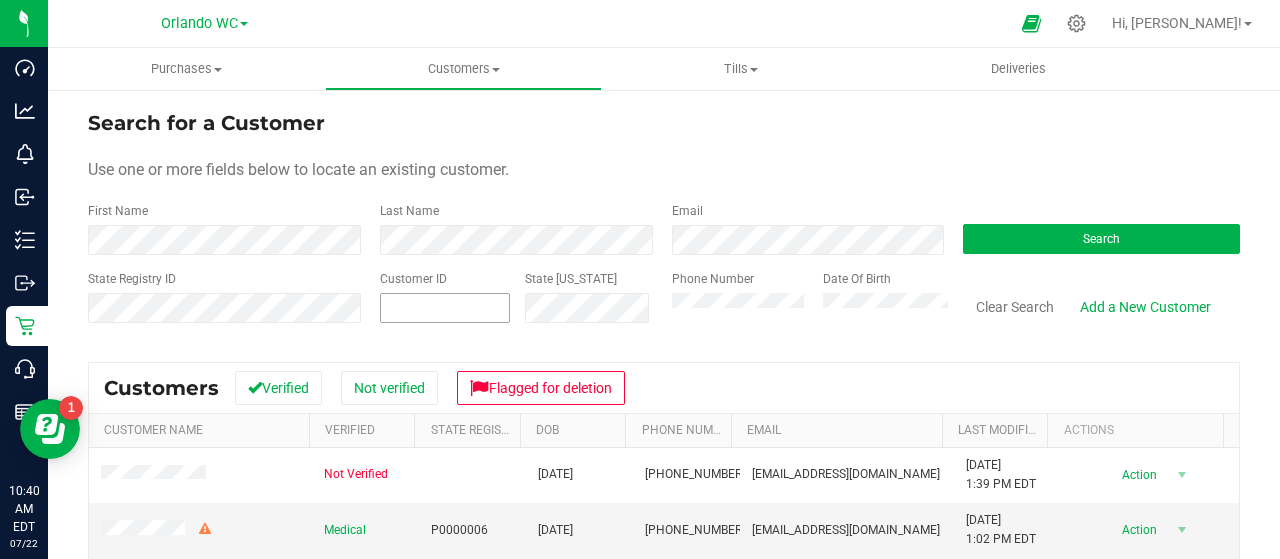 click at bounding box center (445, 308) 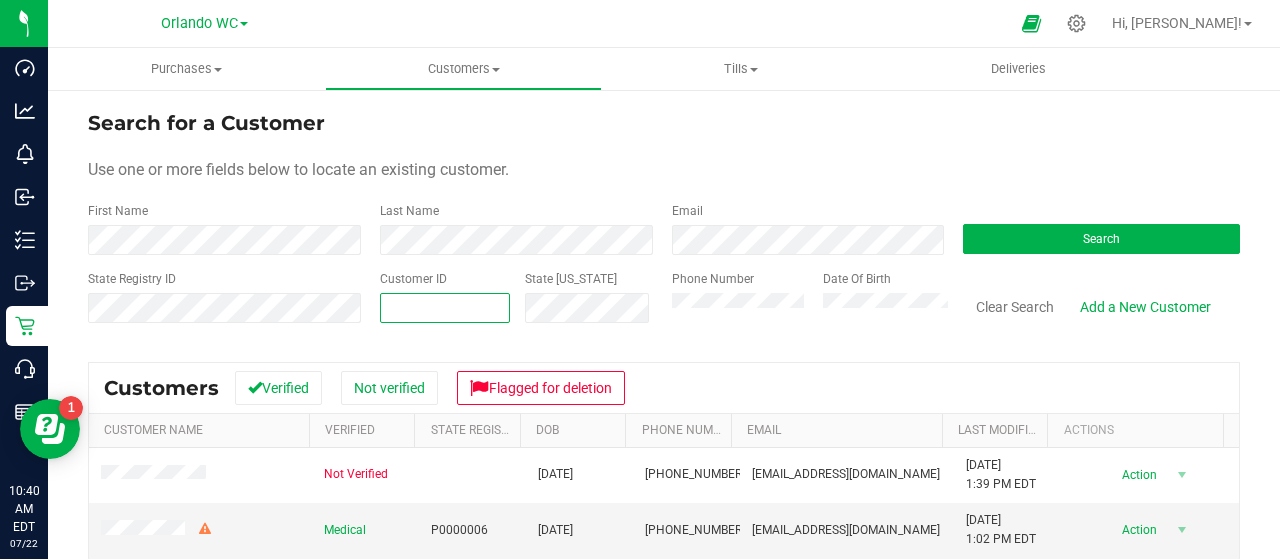 click on "Use one or more fields below to locate an existing customer." at bounding box center [664, 170] 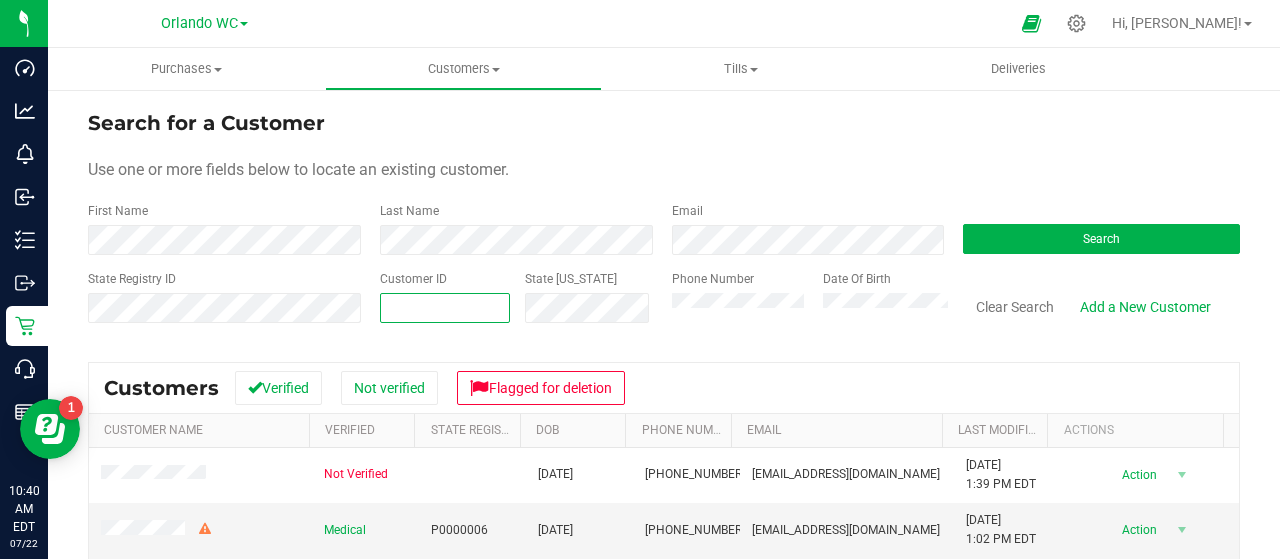 click at bounding box center (445, 308) 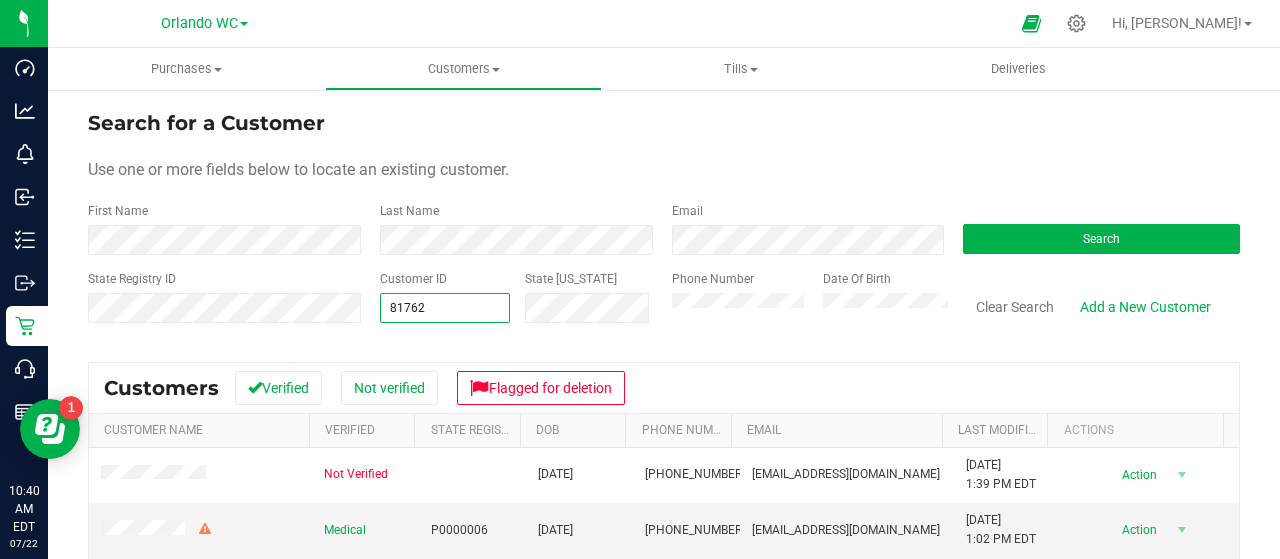type on "81762" 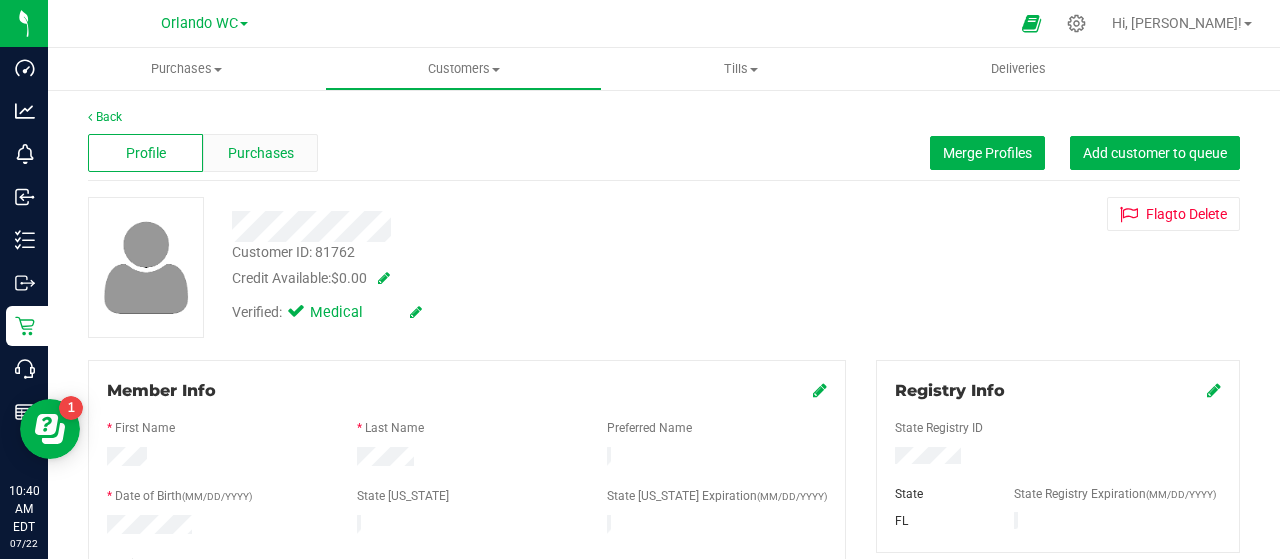 click on "Purchases" at bounding box center [261, 153] 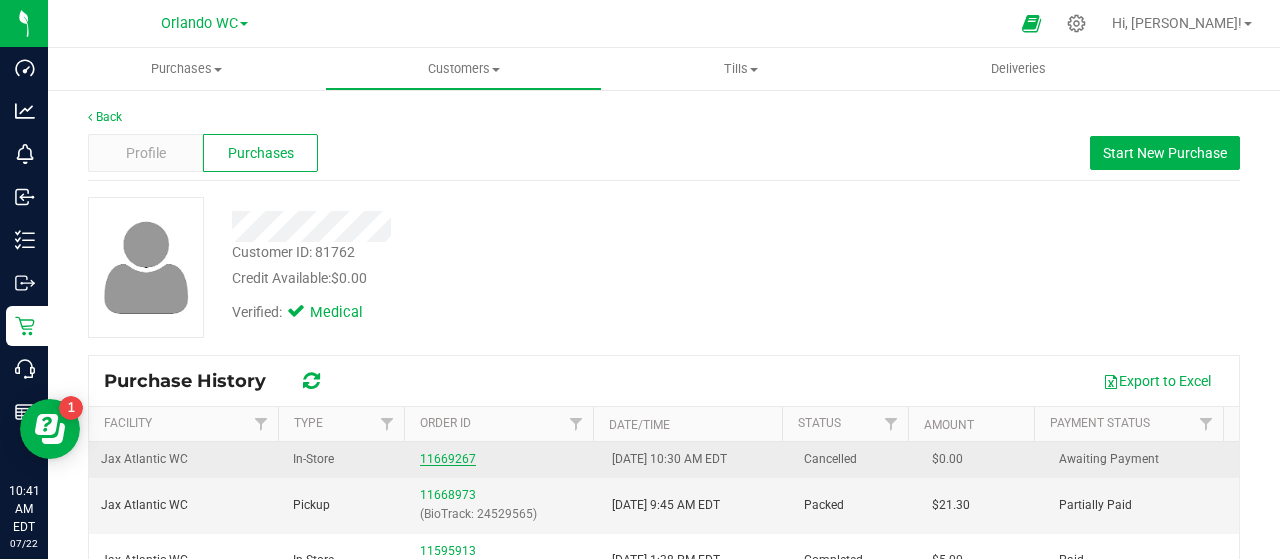 click on "11669267" at bounding box center [448, 459] 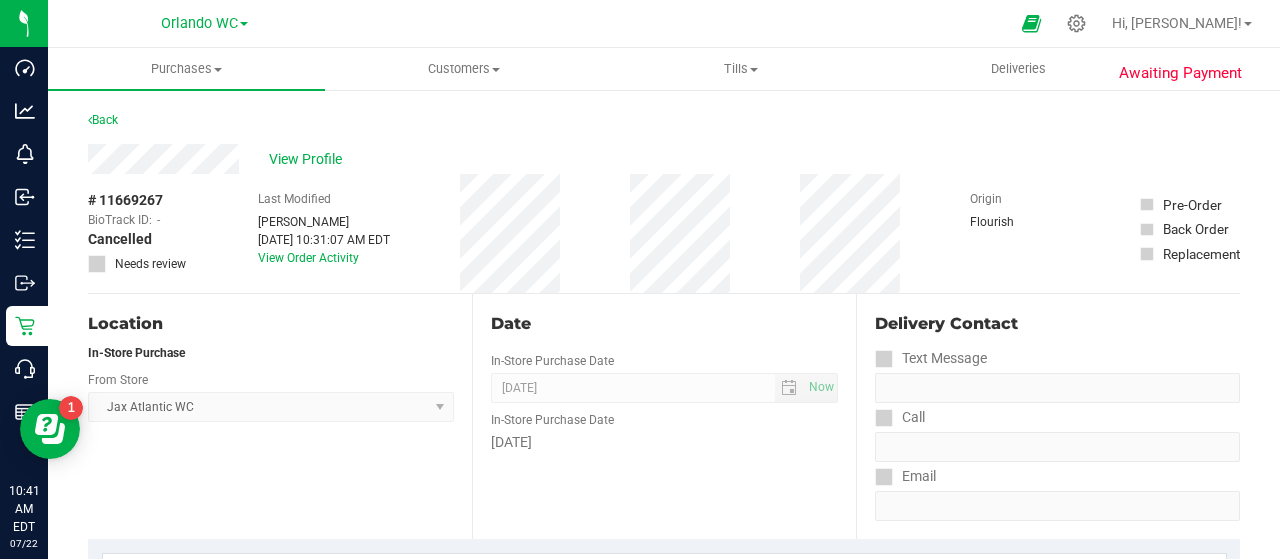 scroll, scrollTop: 22, scrollLeft: 0, axis: vertical 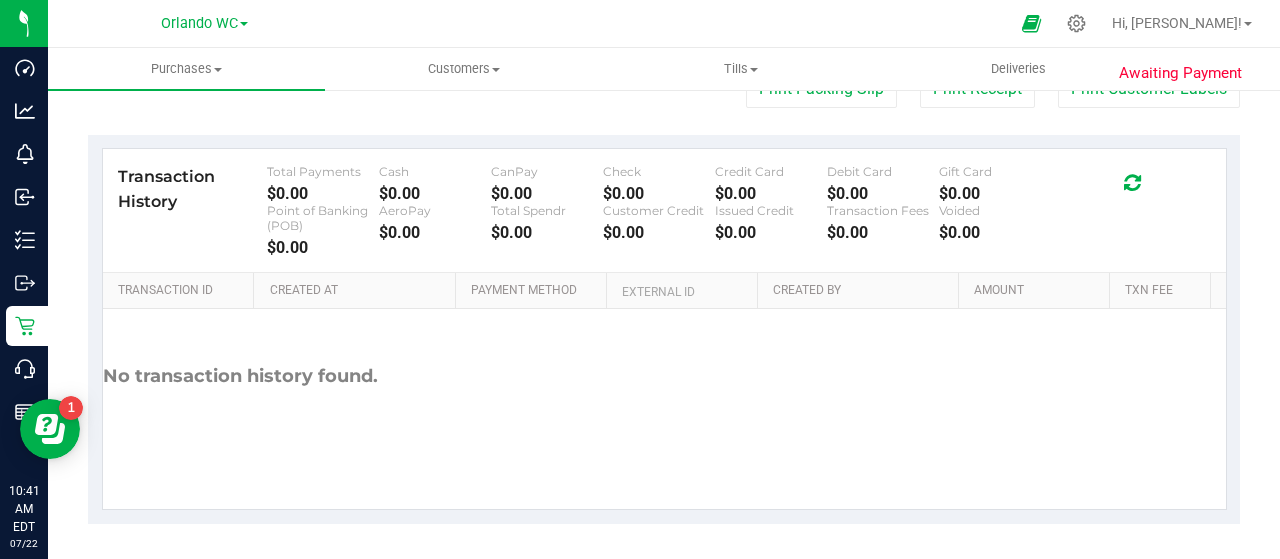 click on "Point of Banking (POB)" at bounding box center (323, 218) 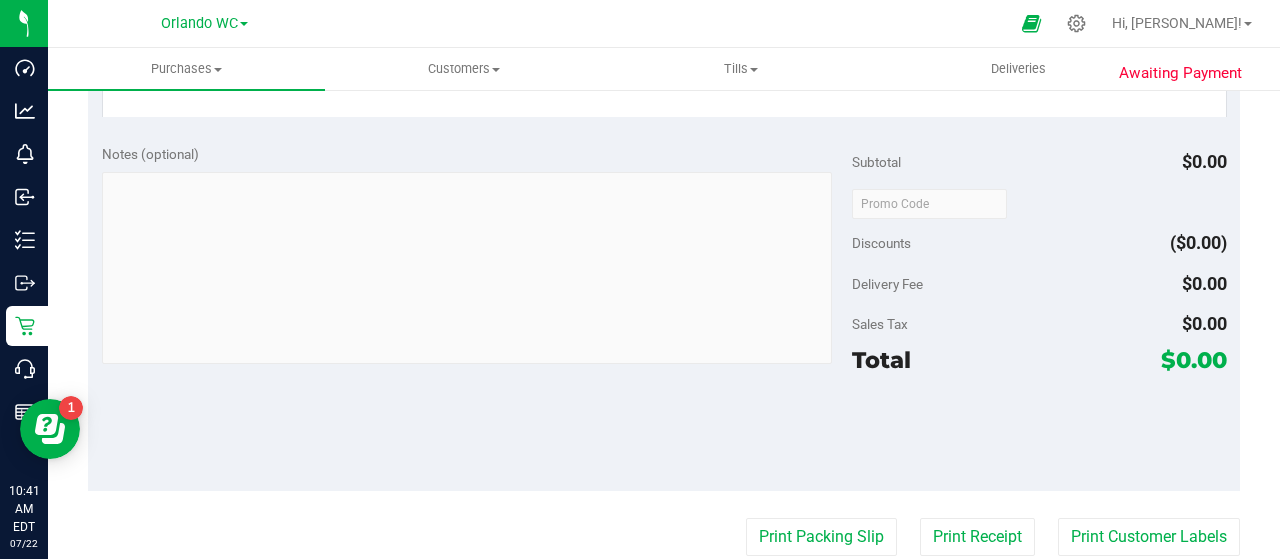 scroll, scrollTop: 239, scrollLeft: 0, axis: vertical 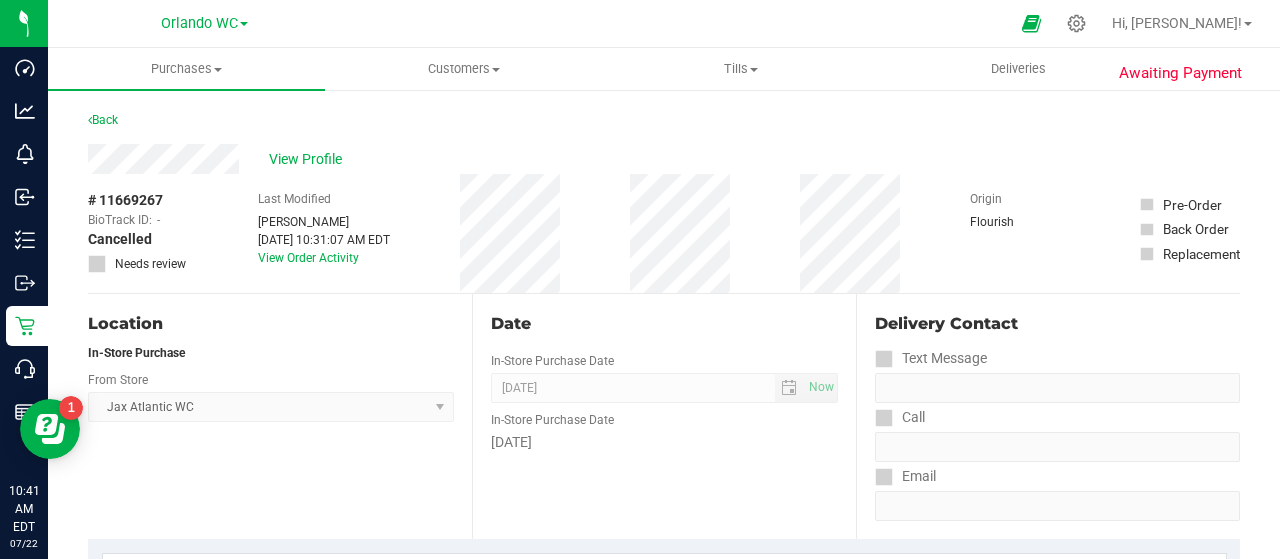 click on "Back" at bounding box center [664, 126] 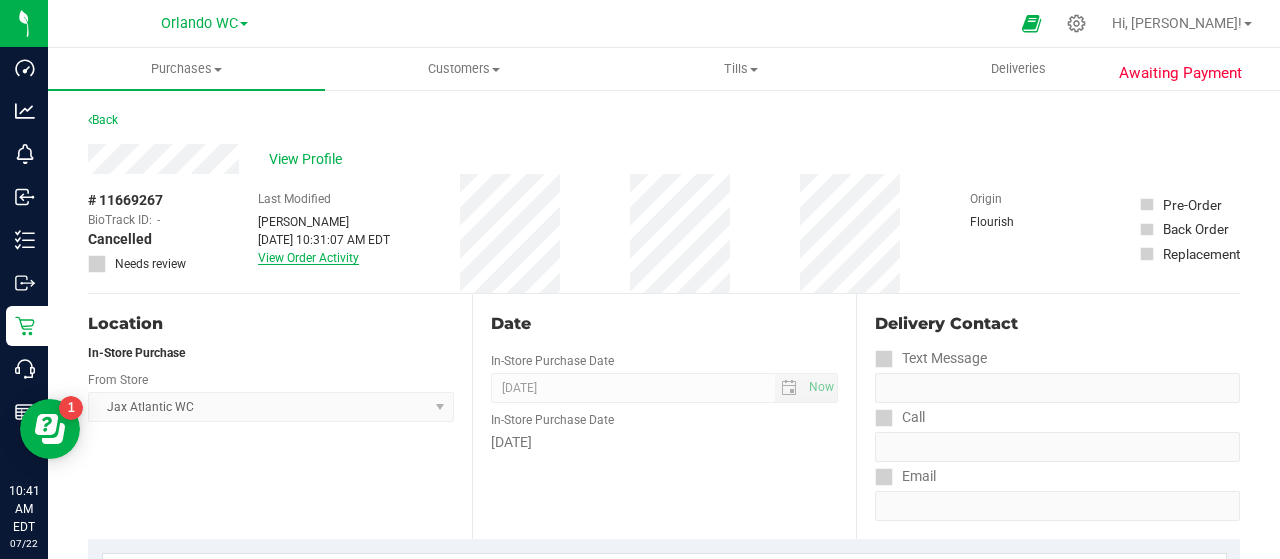 click on "View Order Activity" at bounding box center [308, 258] 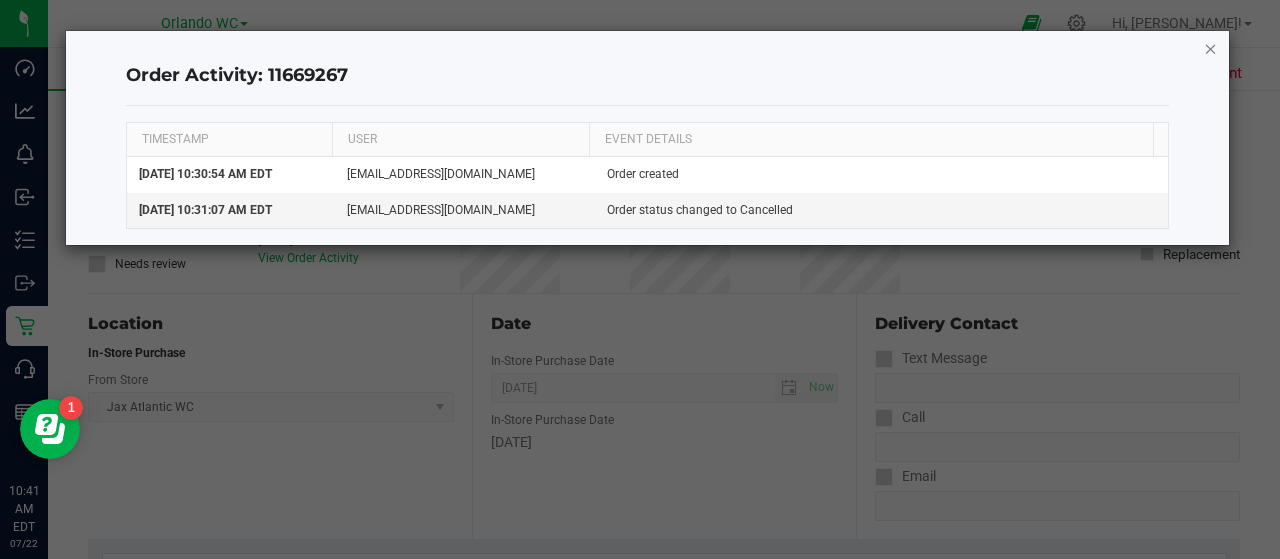 click 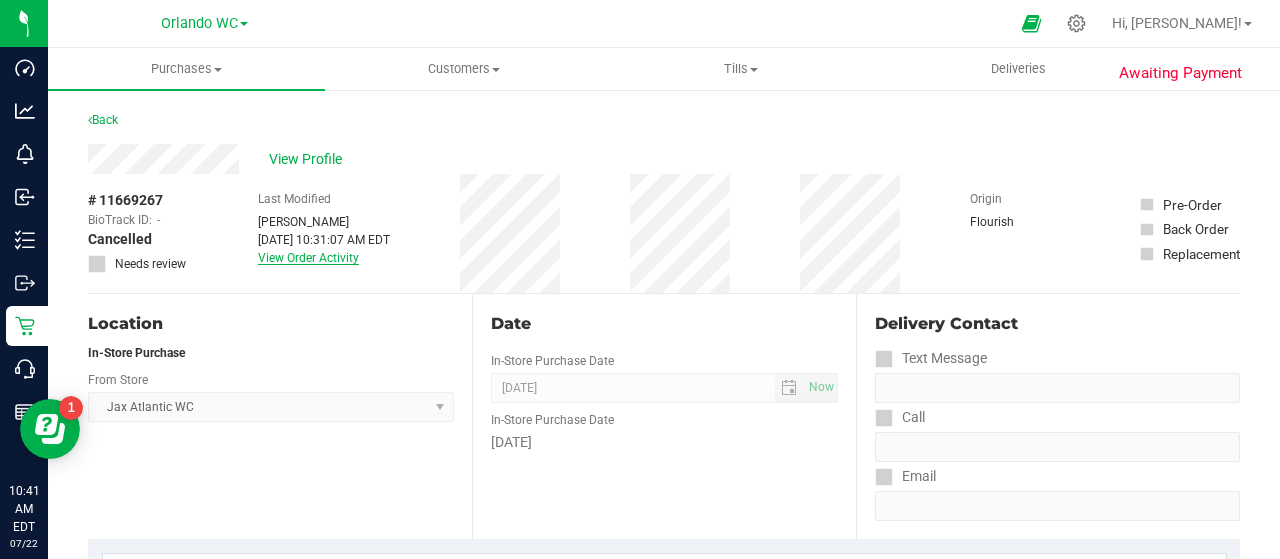 click on "View Order Activity" at bounding box center (308, 258) 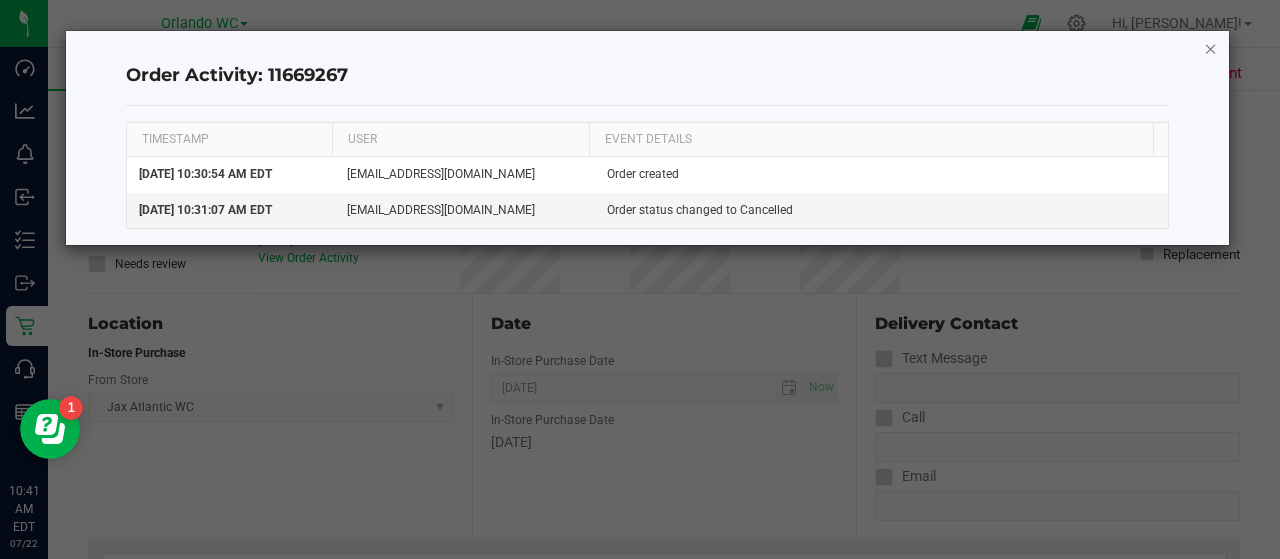 click 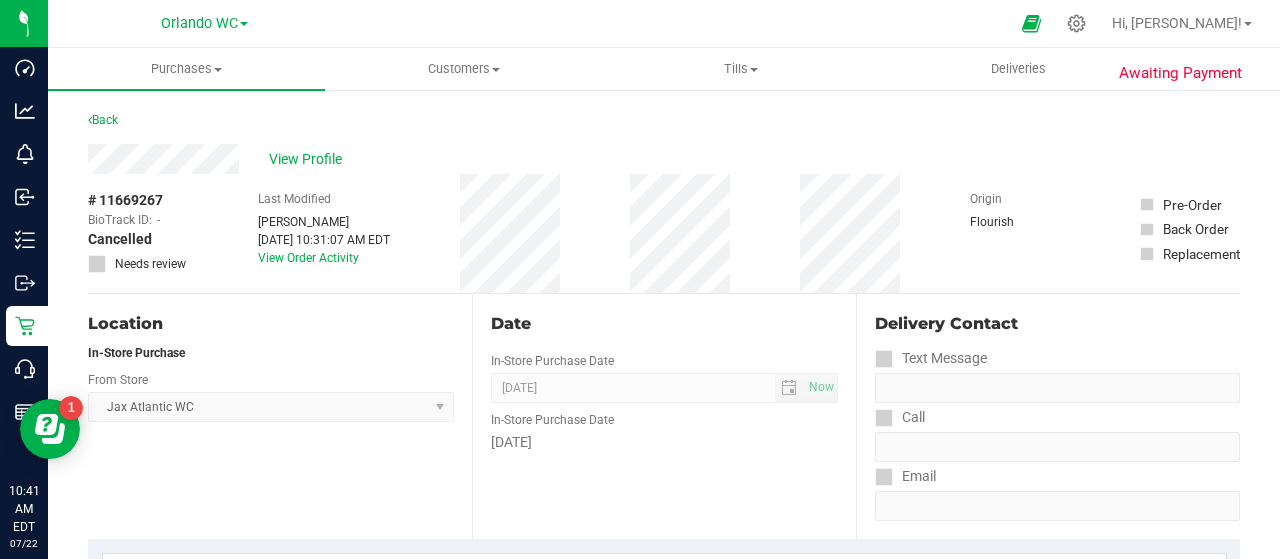 click on "View Profile" at bounding box center (664, 159) 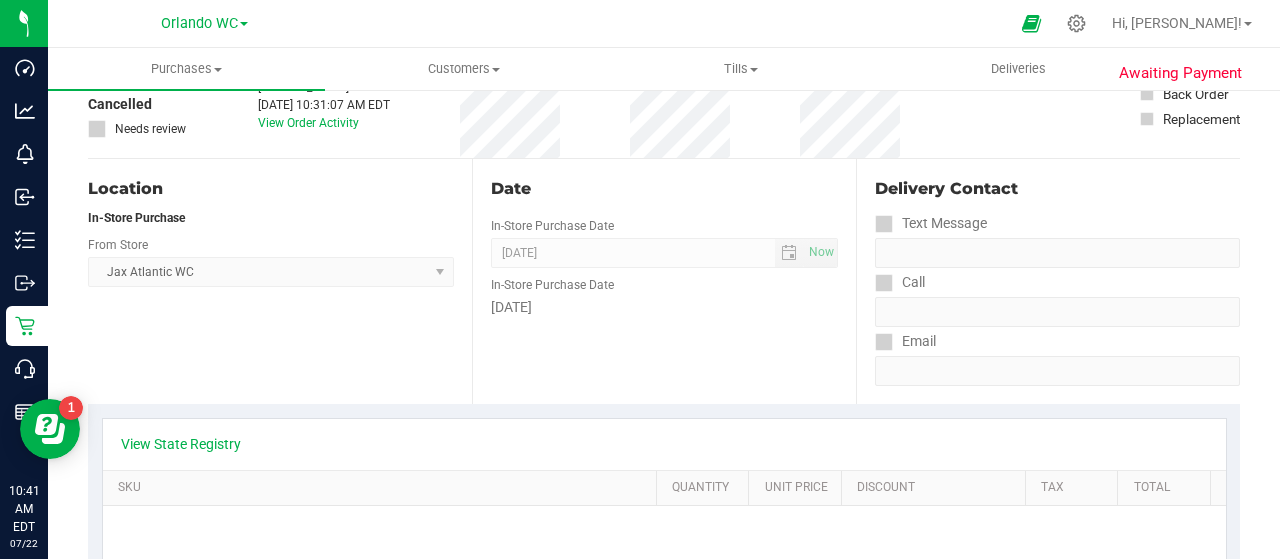 scroll, scrollTop: 0, scrollLeft: 0, axis: both 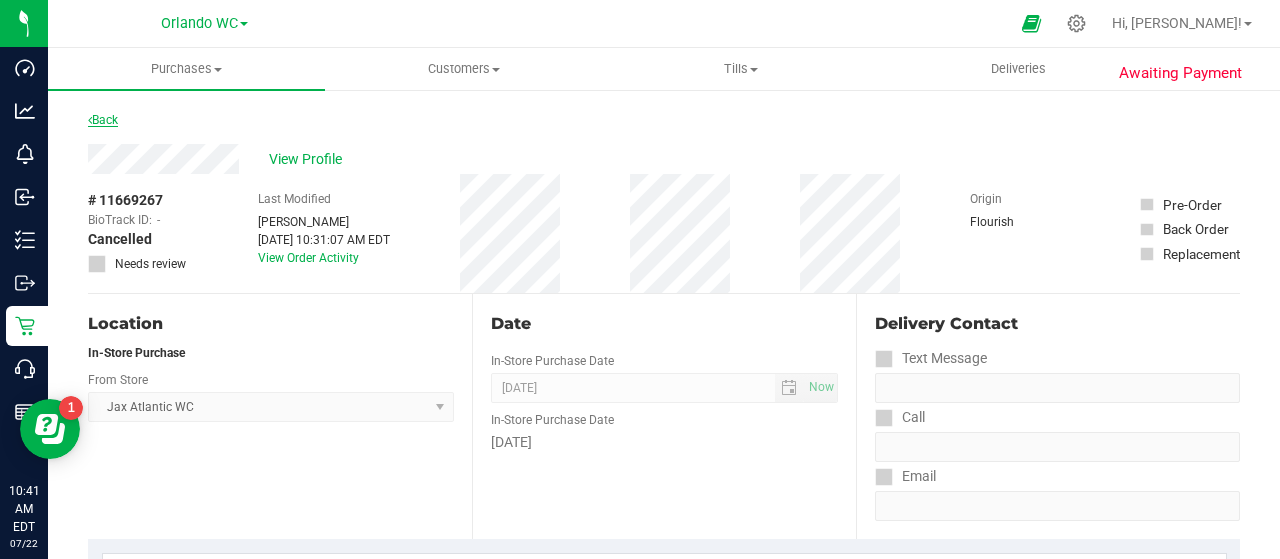 click on "Back" at bounding box center (103, 120) 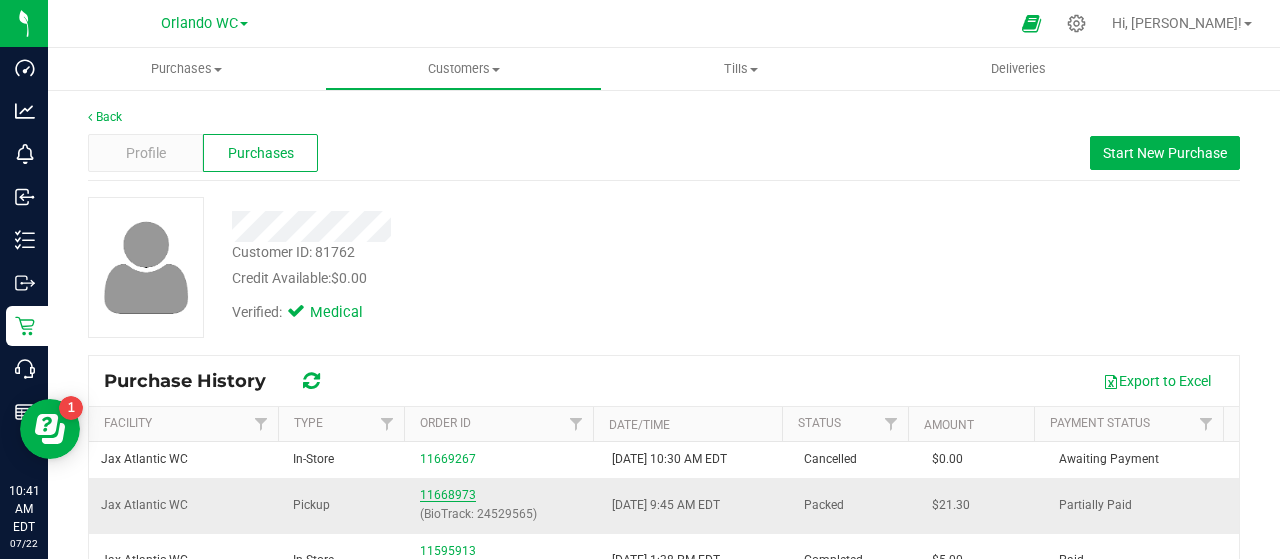 click on "11668973" at bounding box center (448, 495) 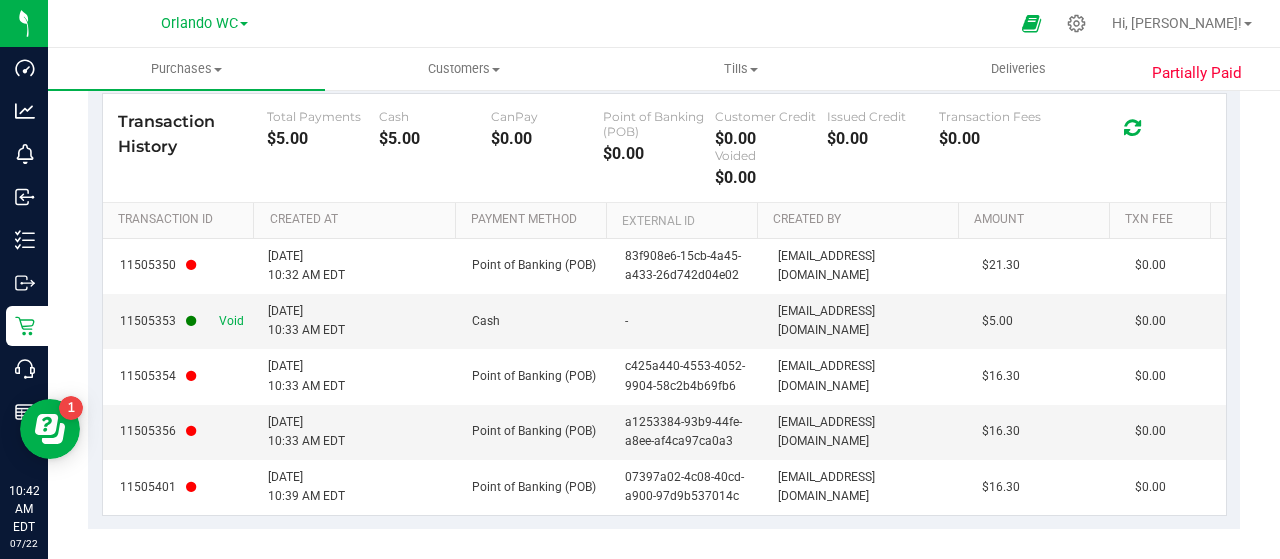 scroll, scrollTop: 0, scrollLeft: 0, axis: both 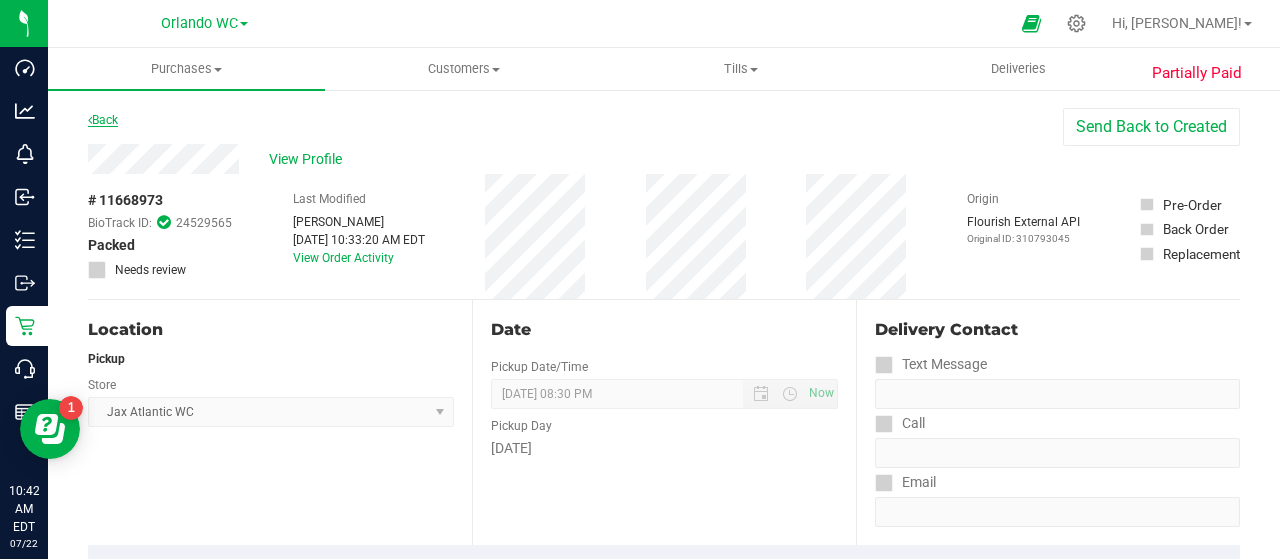 click on "Back" at bounding box center (103, 120) 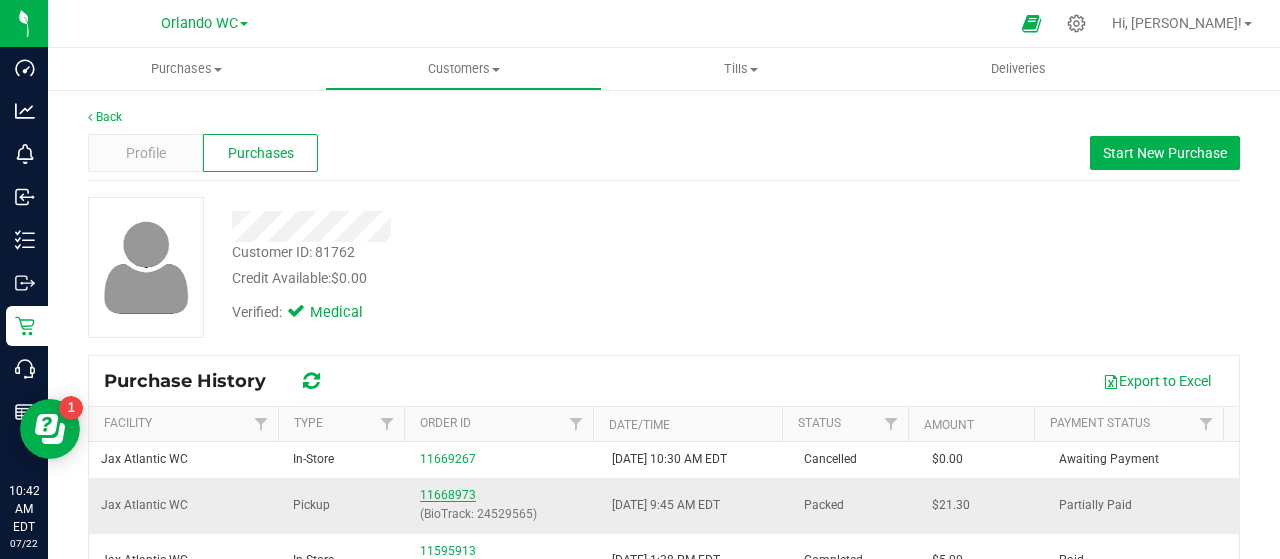 click on "11668973" at bounding box center (448, 495) 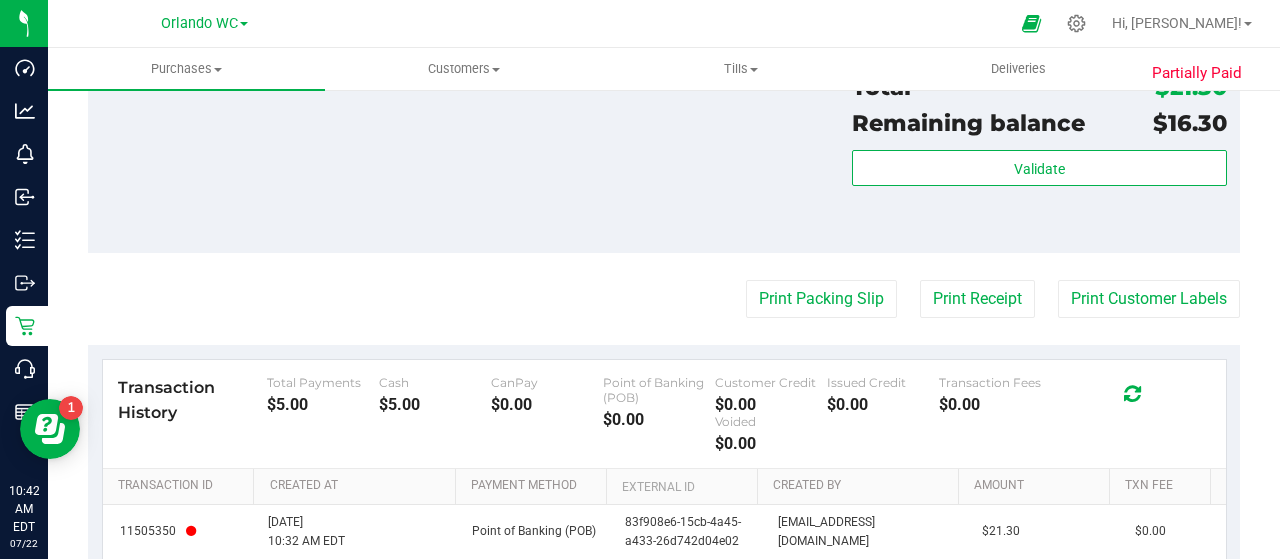 scroll, scrollTop: 1374, scrollLeft: 0, axis: vertical 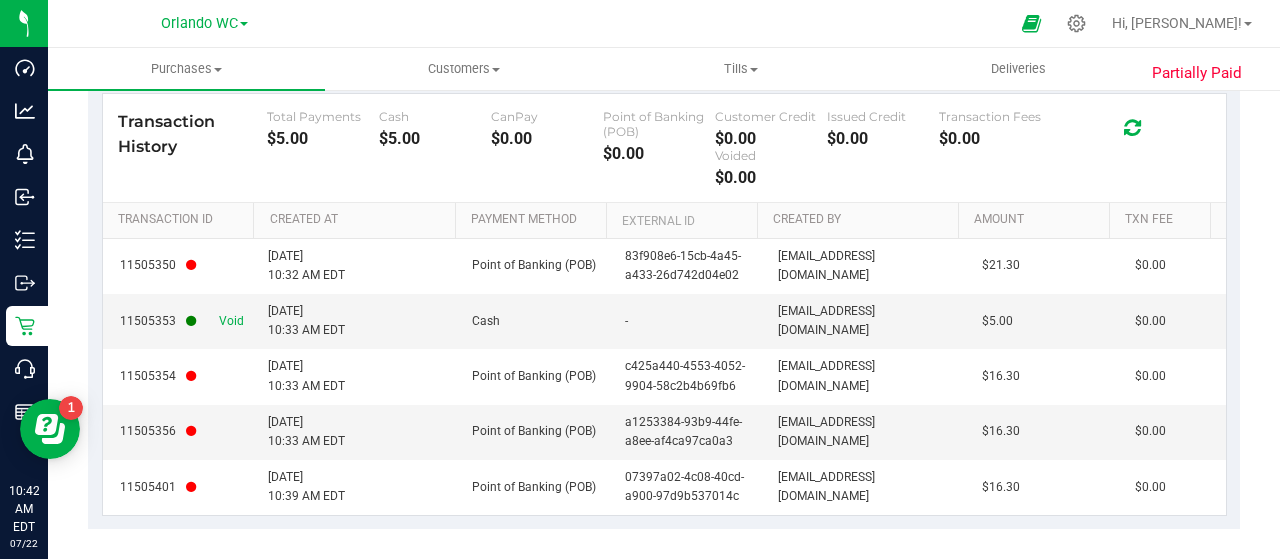 click at bounding box center [683, 23] 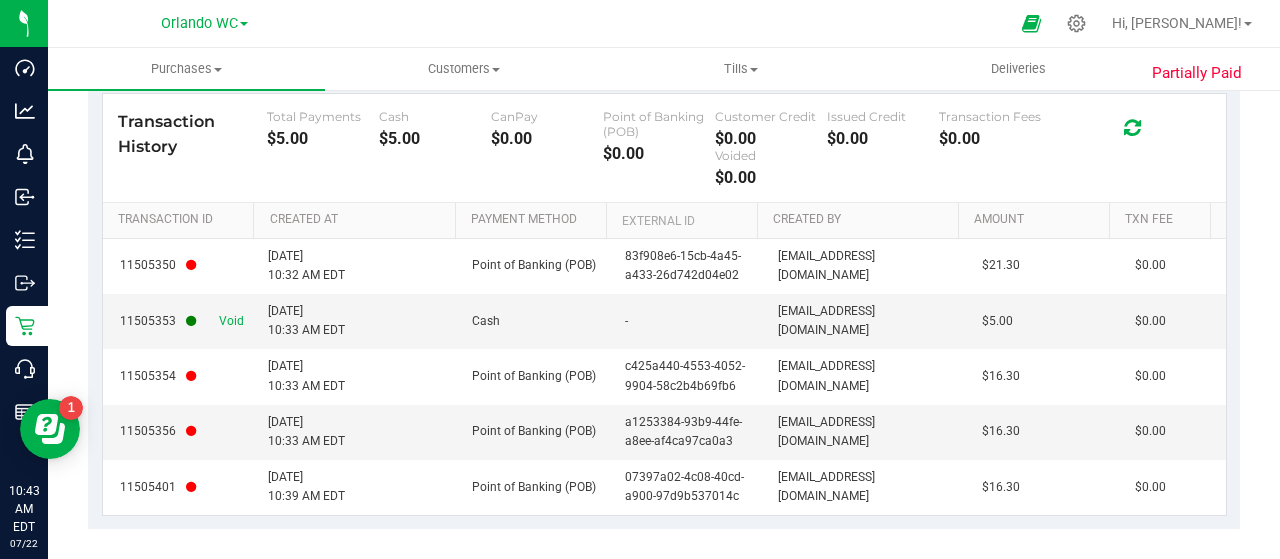 click on "Partially Paid
Back
Send Back to Created
View Profile
# 11668973
BioTrack ID:
24529565
Packed
Needs review" at bounding box center [664, -359] 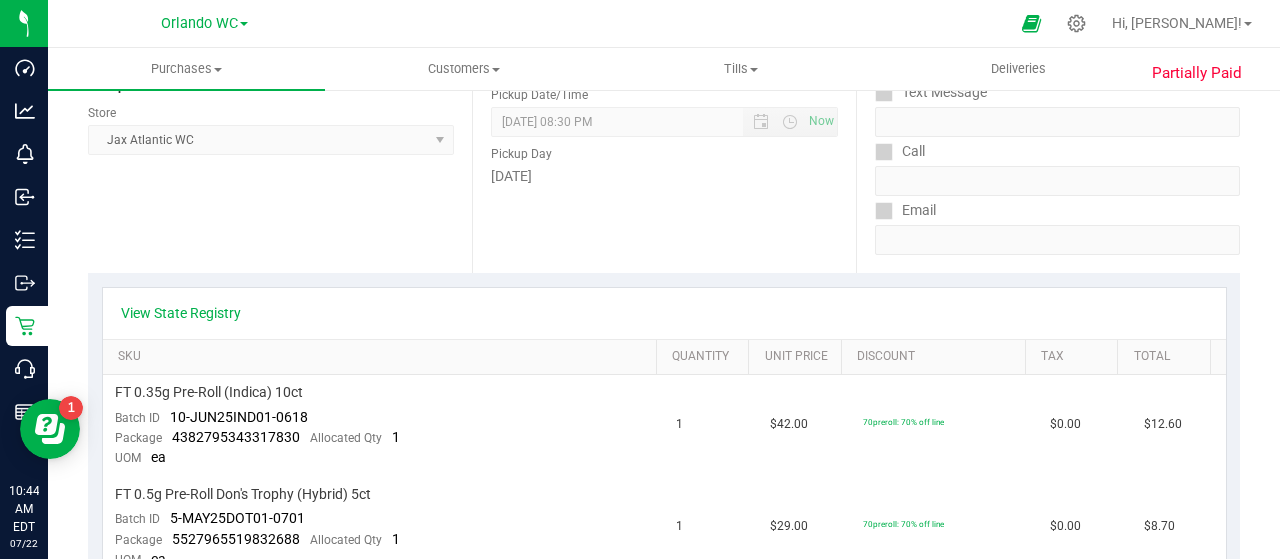 scroll, scrollTop: 0, scrollLeft: 0, axis: both 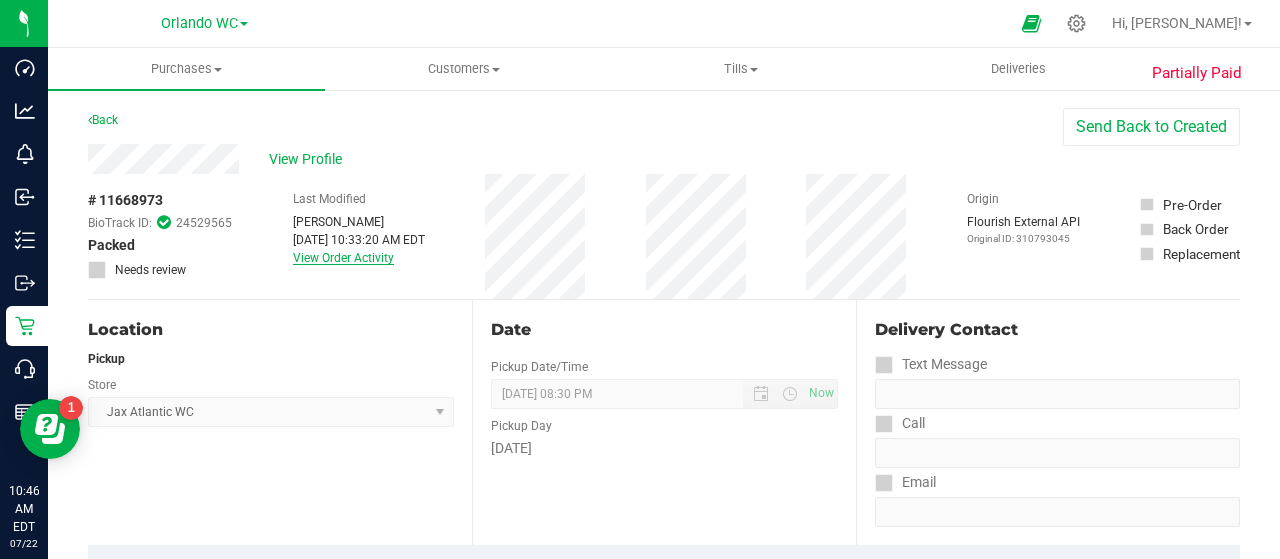 click on "View Order Activity" at bounding box center (343, 258) 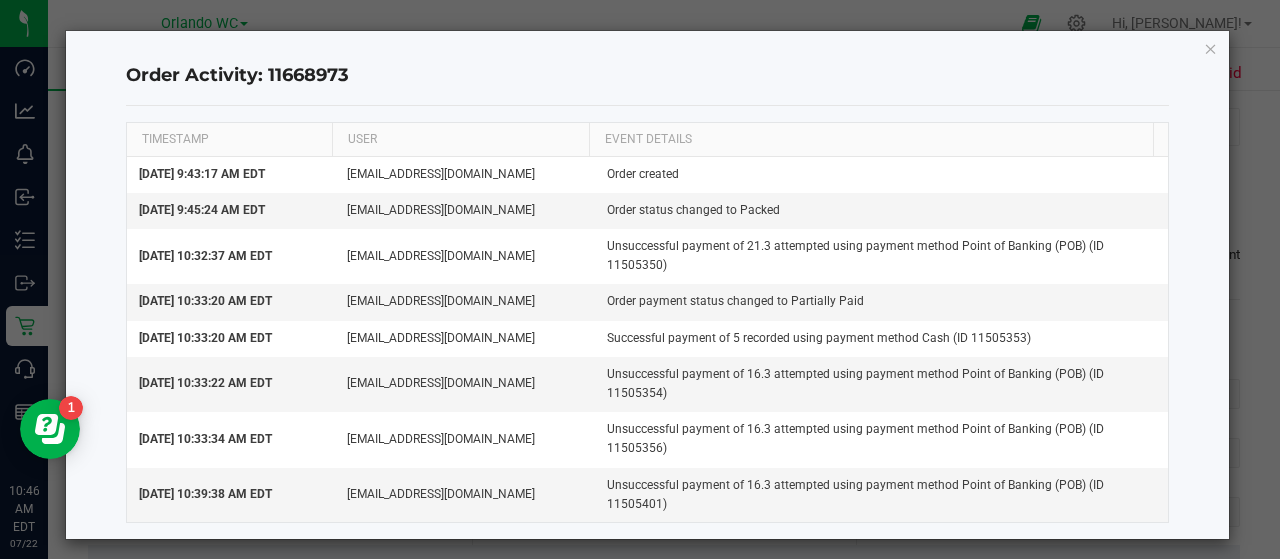 click on "Order Activity: 11668973  TIMESTAMP USER EVENT DETAILS  [DATE] 9:43:17 AM EDT   [EMAIL_ADDRESS][DOMAIN_NAME]   Order created   [DATE] 9:45:24 AM EDT   [EMAIL_ADDRESS][DOMAIN_NAME]   Order status changed to Packed   [DATE] 10:32:37 AM EDT   [EMAIL_ADDRESS][DOMAIN_NAME]   Unsuccessful payment of 21.3 attempted using payment method Point of Banking (POB) (ID 11505350)   [DATE] 10:33:20 AM EDT   [EMAIL_ADDRESS][DOMAIN_NAME]   Order payment status changed to Partially Paid   [DATE] 10:33:20 AM EDT   [EMAIL_ADDRESS][DOMAIN_NAME]   Successful payment of 5 recorded using payment method Cash (ID 11505353)   [DATE] 10:33:22 AM EDT   [EMAIL_ADDRESS][DOMAIN_NAME]   Unsuccessful payment of 16.3 attempted using payment method Point of Banking (POB) (ID 11505354)   [DATE] 10:33:34 AM EDT   [EMAIL_ADDRESS][DOMAIN_NAME]   Unsuccessful payment of 16.3 attempted using payment method Point of Banking (POB) (ID 11505356)   [DATE] 10:39:38 AM EDT   [EMAIL_ADDRESS][DOMAIN_NAME]" 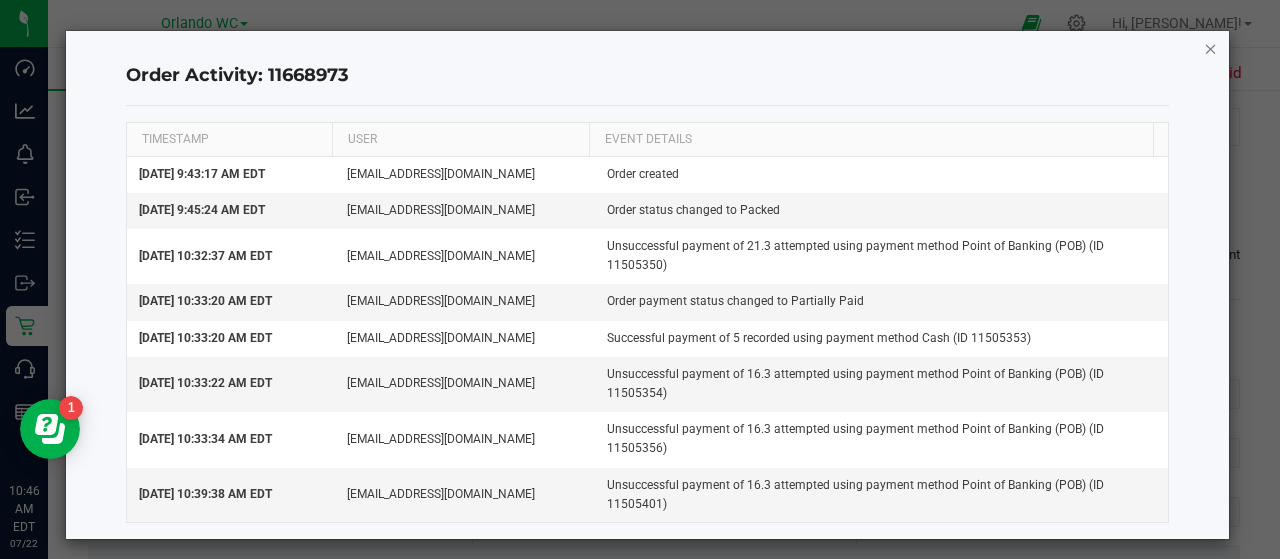 click 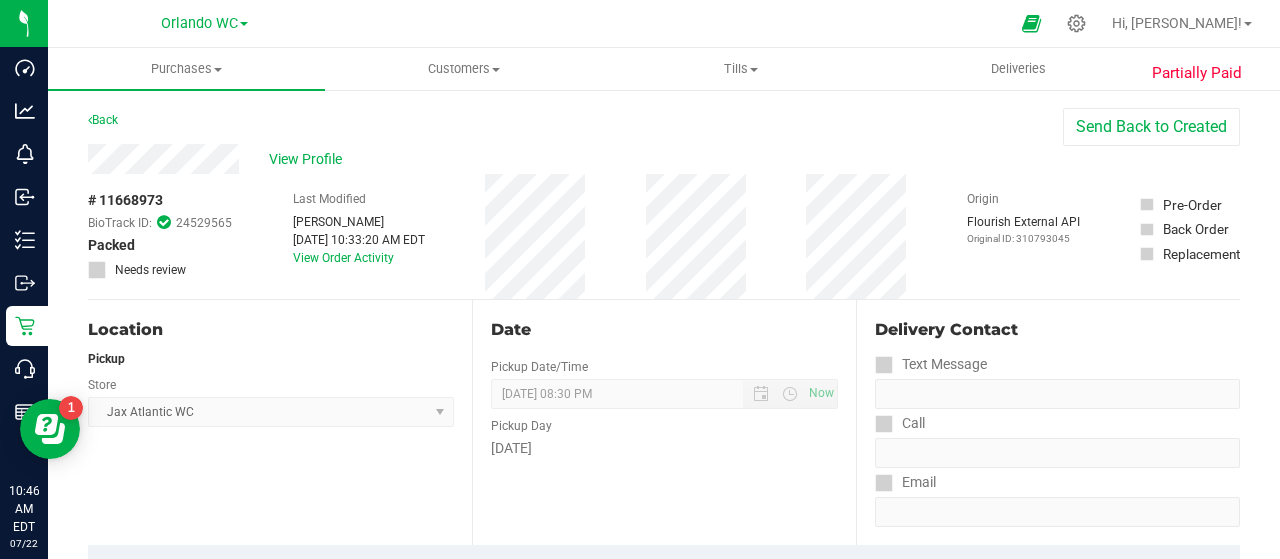 click on "# 11668973
BioTrack ID:
24529565
Packed
Needs review
Last Modified
[PERSON_NAME]
[DATE] 10:33:20 AM EDT
View Order Activity
Origin
Flourish External API
Original ID: 310793045" at bounding box center [664, 236] 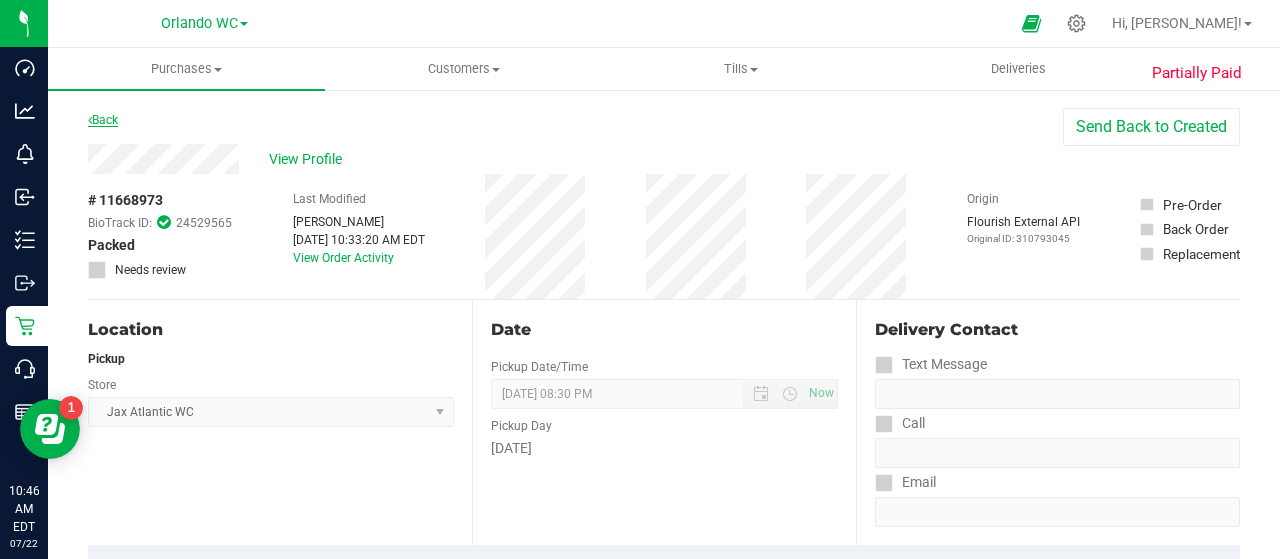 click on "Back" at bounding box center [103, 120] 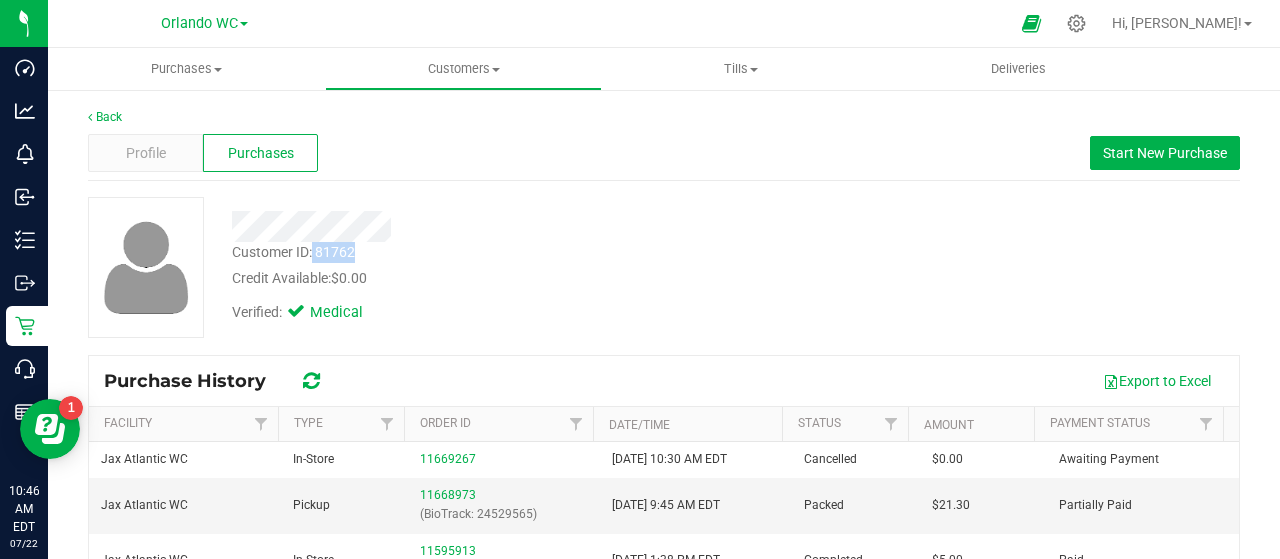 drag, startPoint x: 327, startPoint y: 250, endPoint x: 312, endPoint y: 250, distance: 15 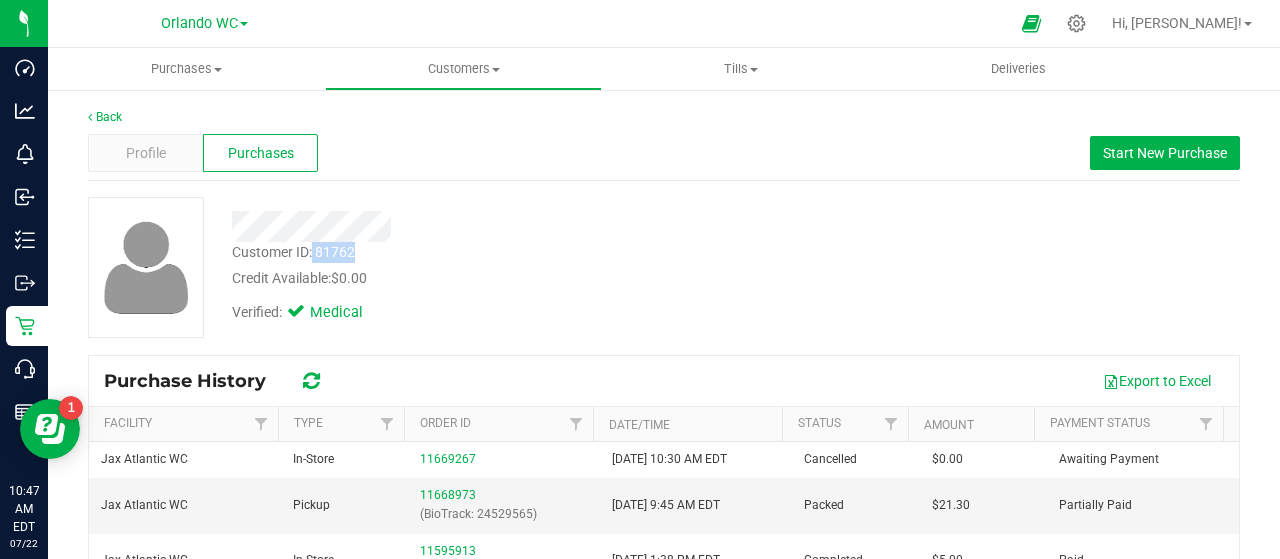 click on "Customer ID: 81762
Credit Available:
$0.00
Verified:
Medical" at bounding box center [664, 267] 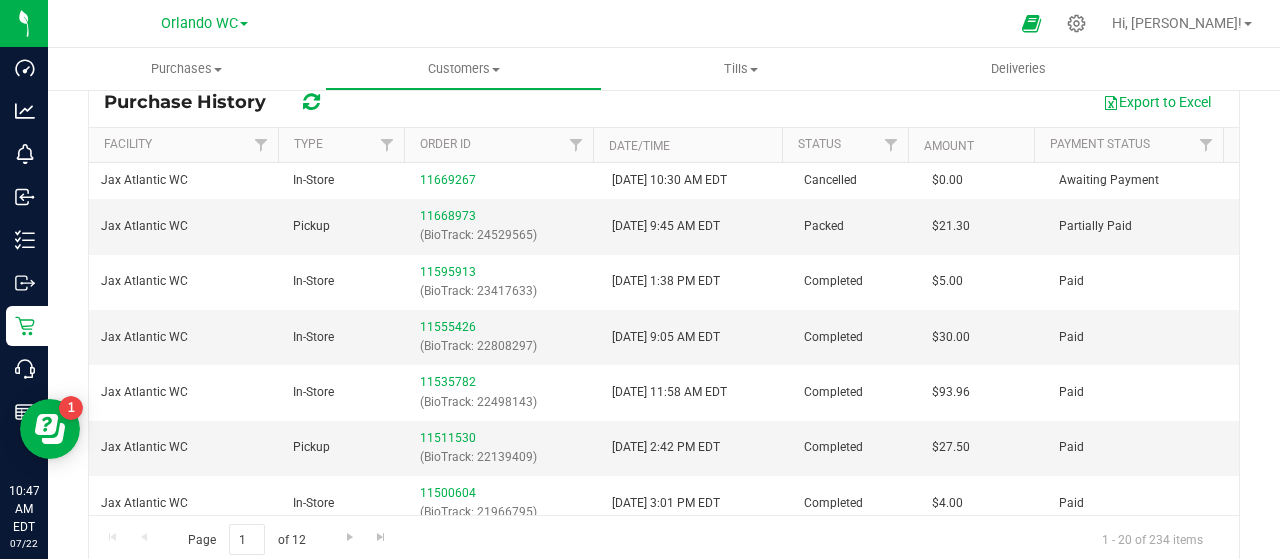 scroll, scrollTop: 279, scrollLeft: 0, axis: vertical 